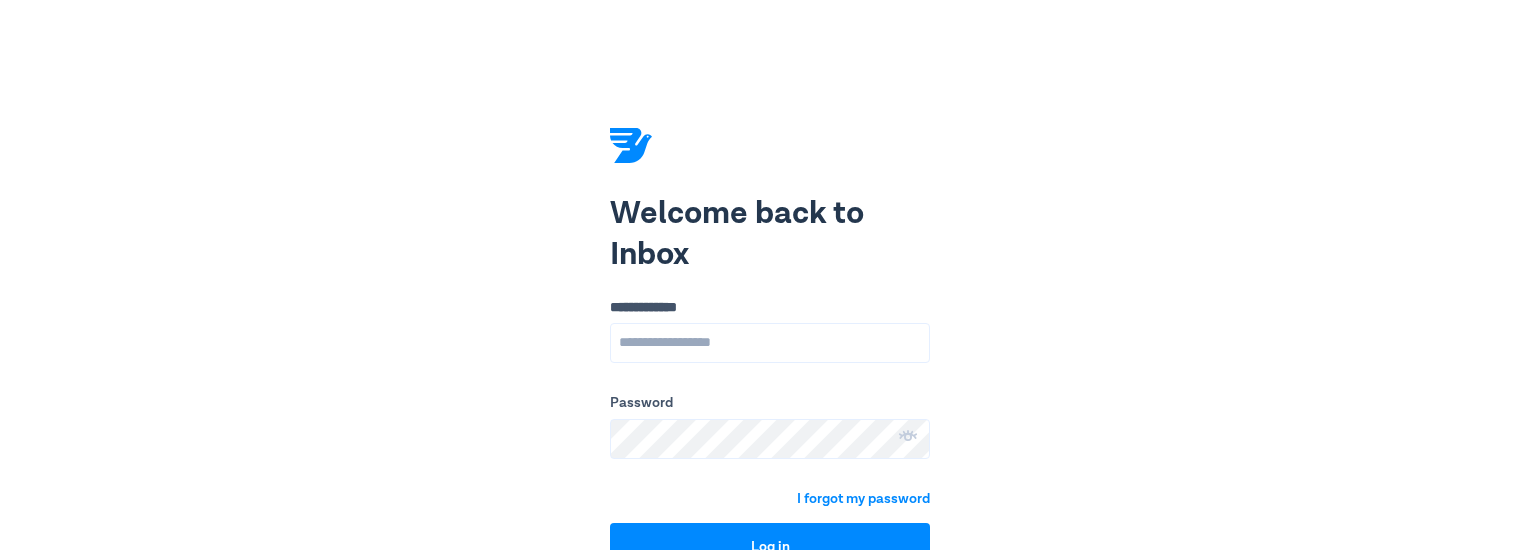 scroll, scrollTop: 0, scrollLeft: 0, axis: both 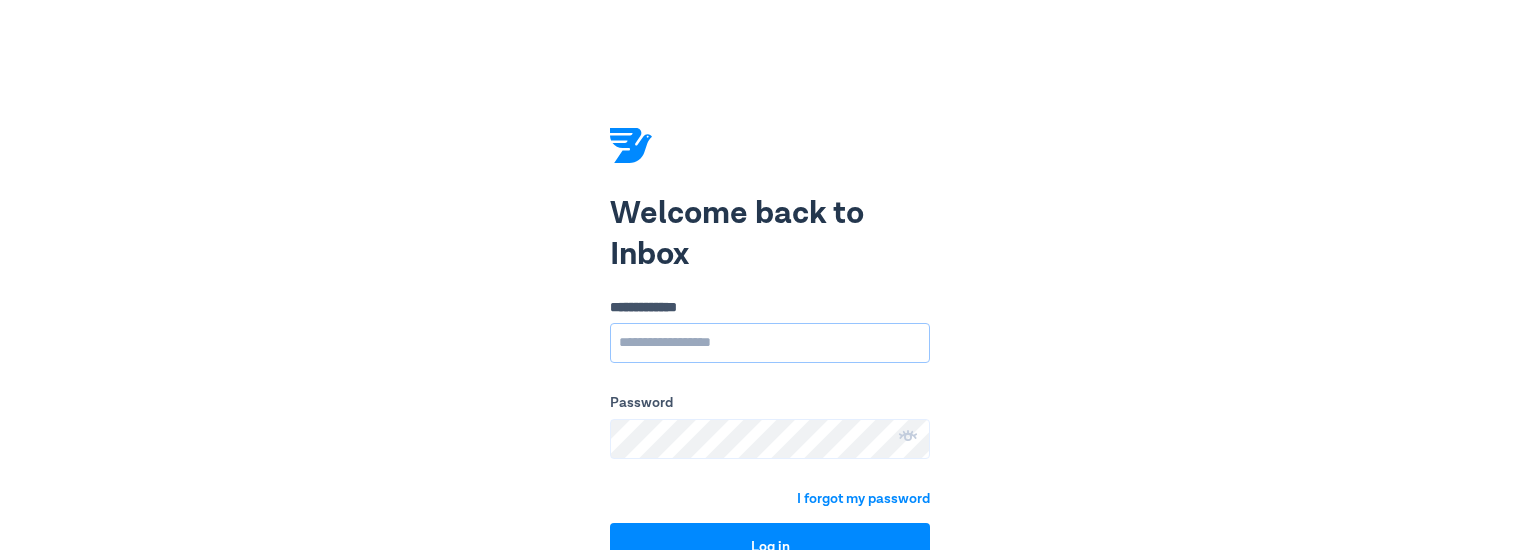 click on "**********" at bounding box center (770, 343) 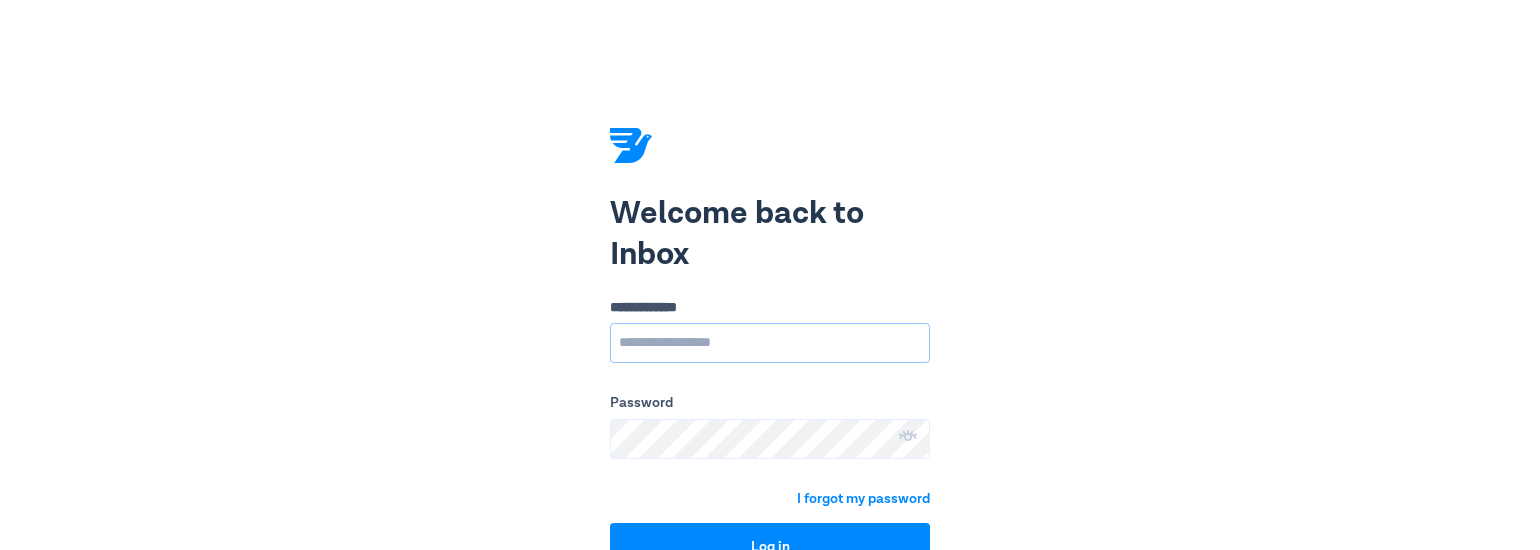 type on "**********" 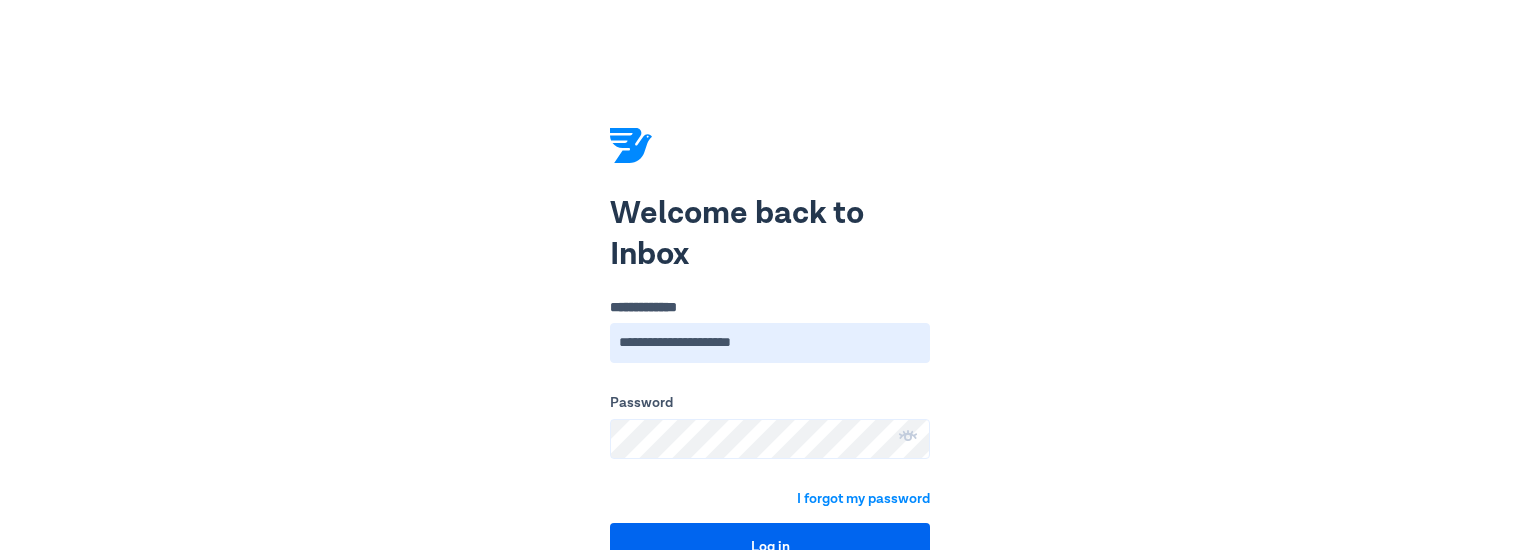 click on "Log in" at bounding box center [770, 547] 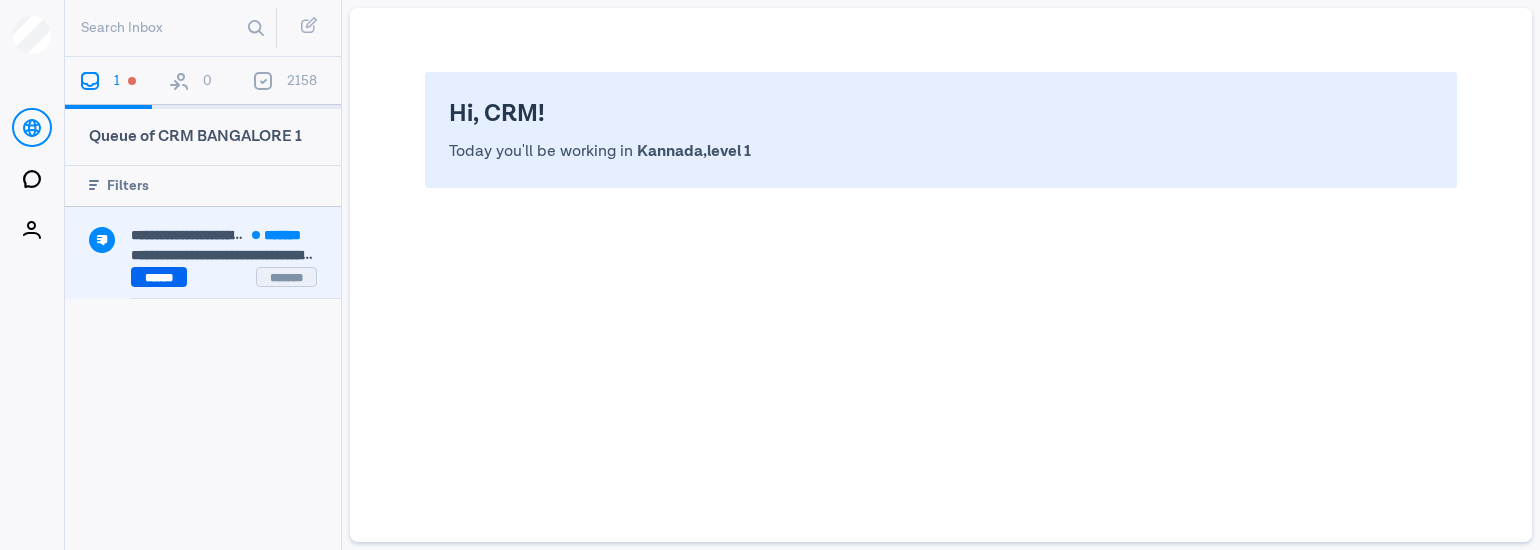 click on "******" at bounding box center (159, 277) 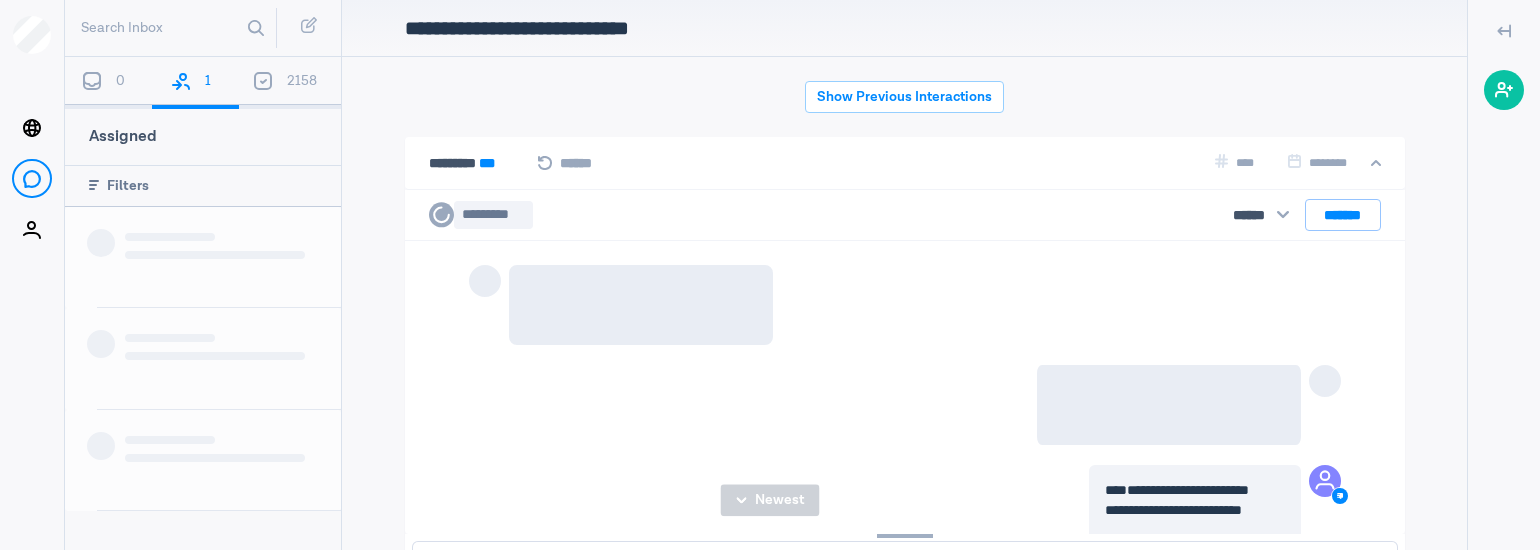 scroll, scrollTop: 79, scrollLeft: 0, axis: vertical 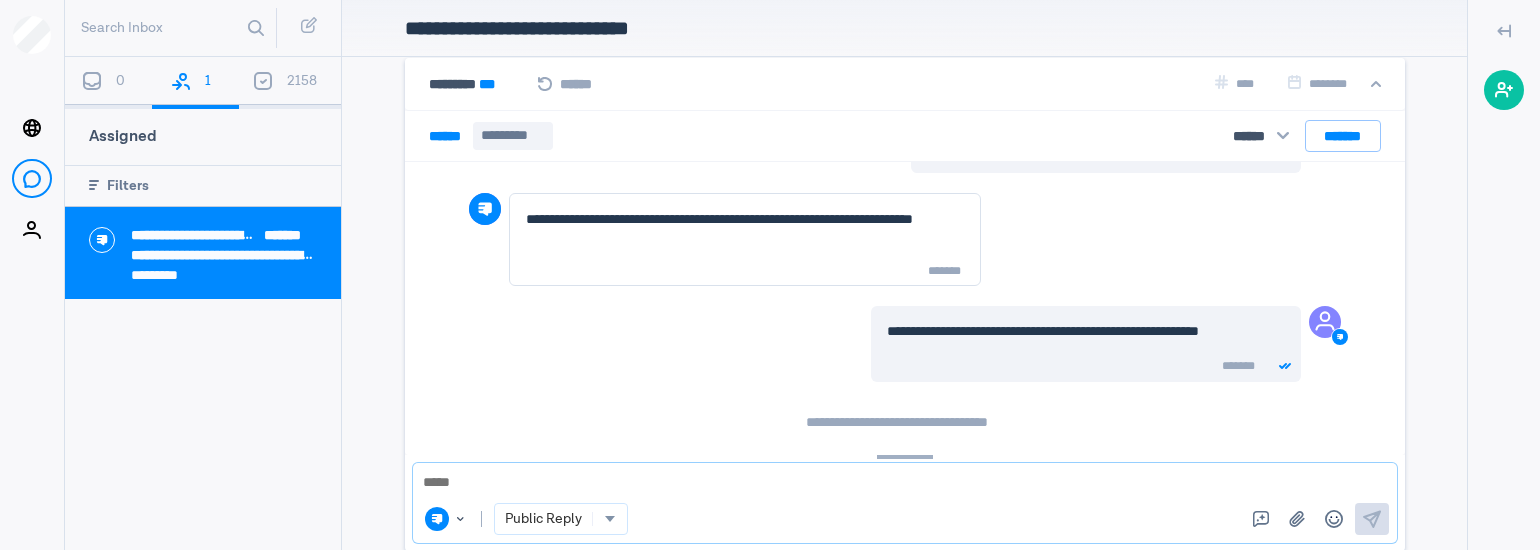 click at bounding box center [905, 483] 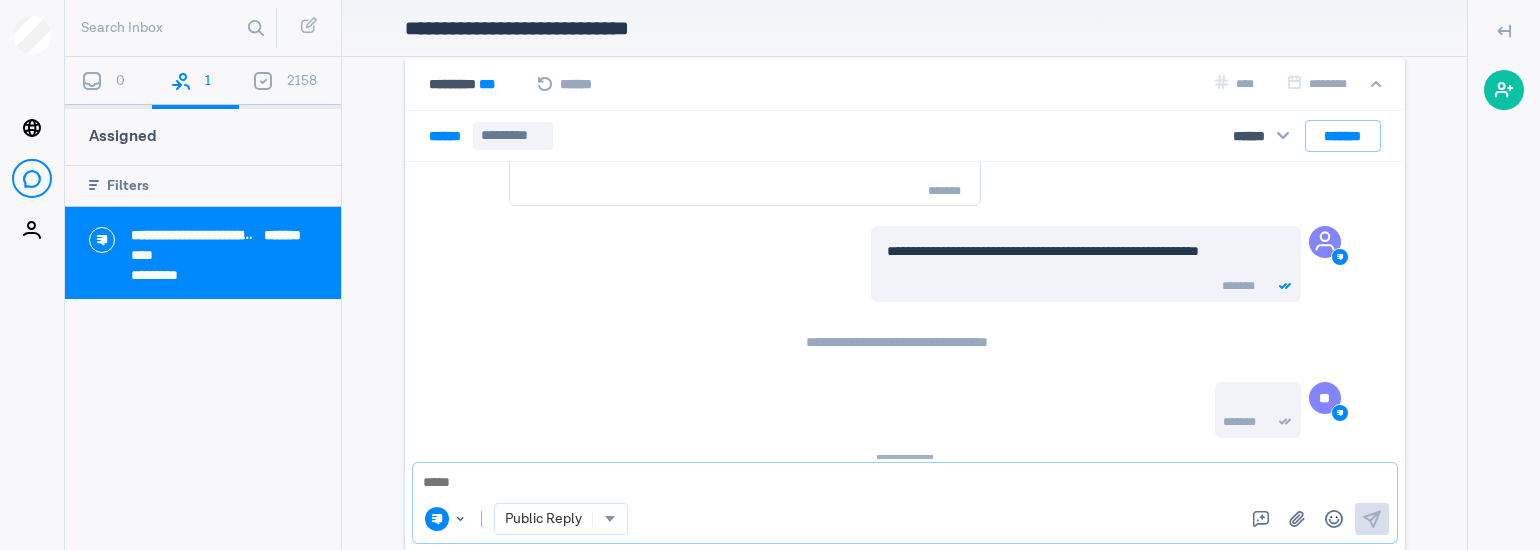 scroll, scrollTop: 4747, scrollLeft: 0, axis: vertical 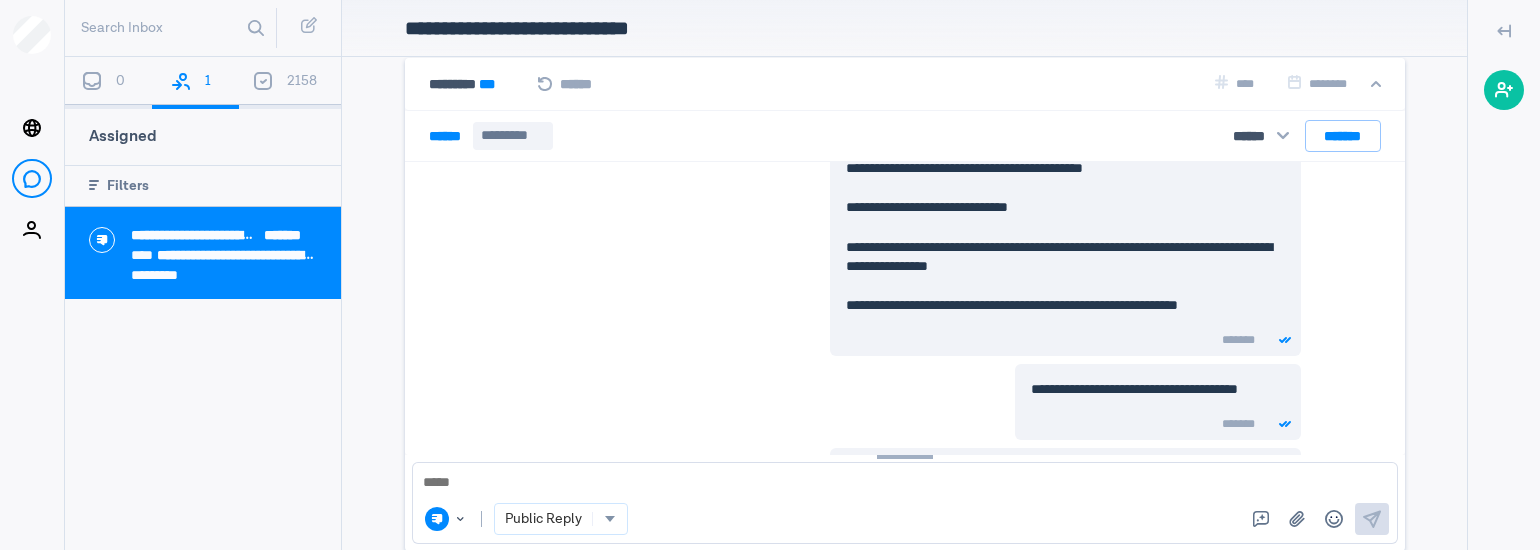 click on "**********" at bounding box center (905, -1517) 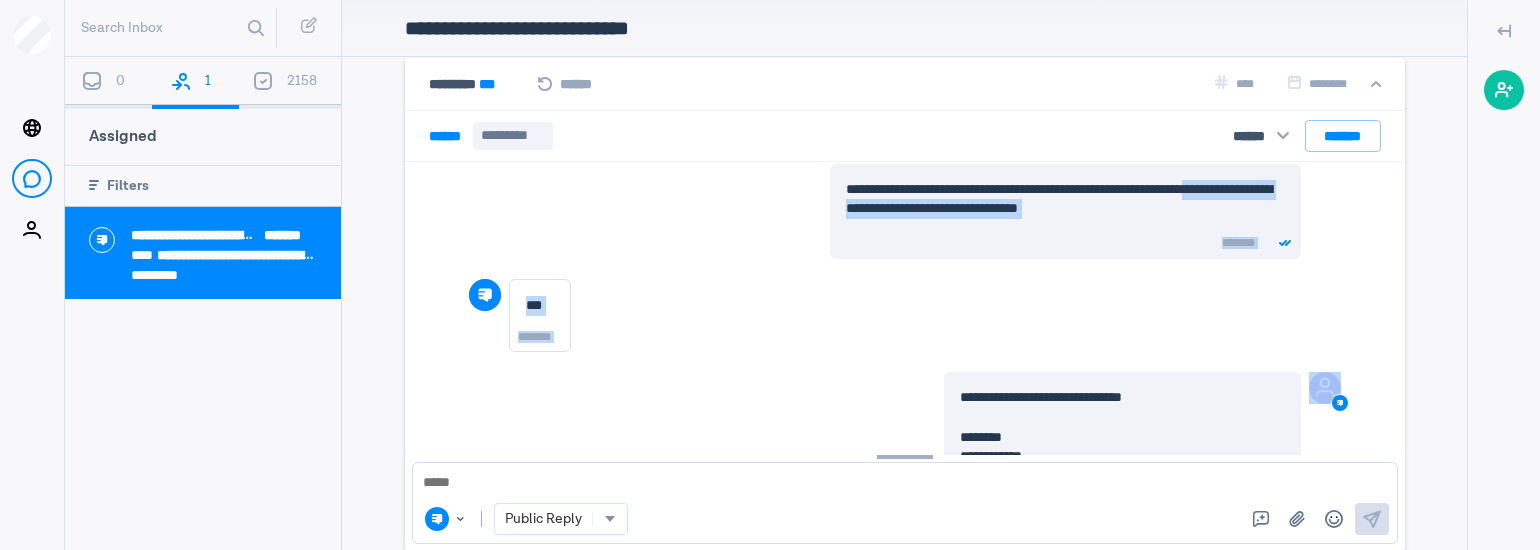 click on "**********" at bounding box center (905, -1801) 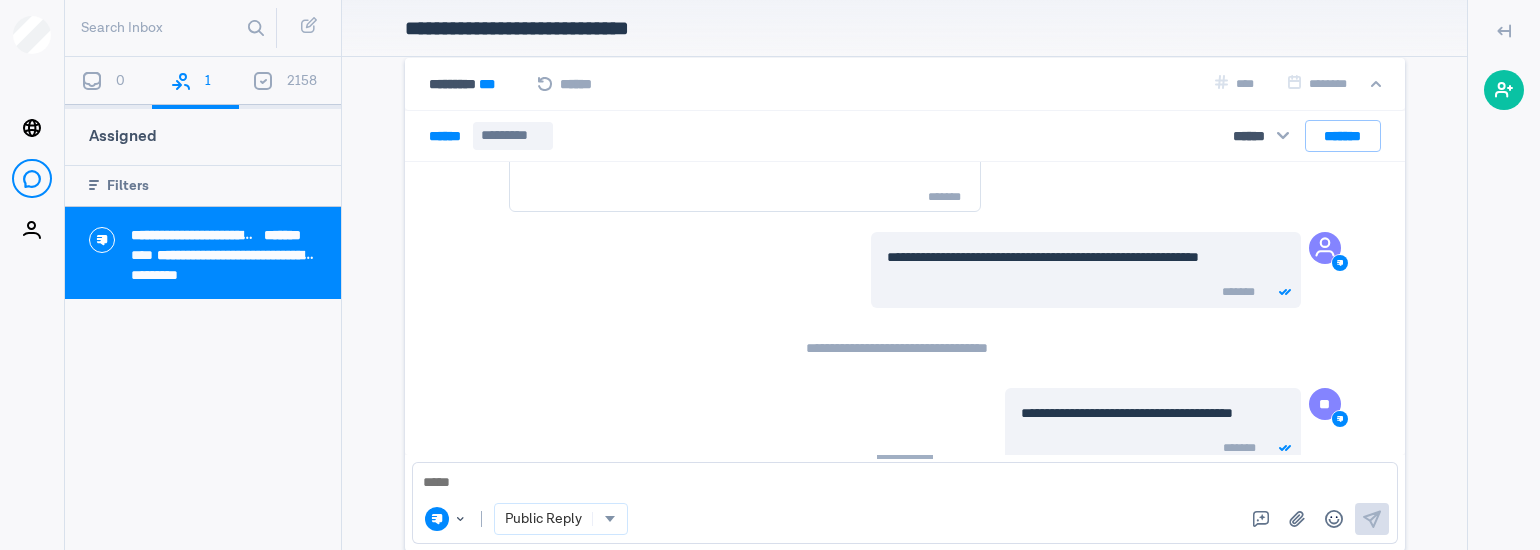 scroll, scrollTop: 7529, scrollLeft: 0, axis: vertical 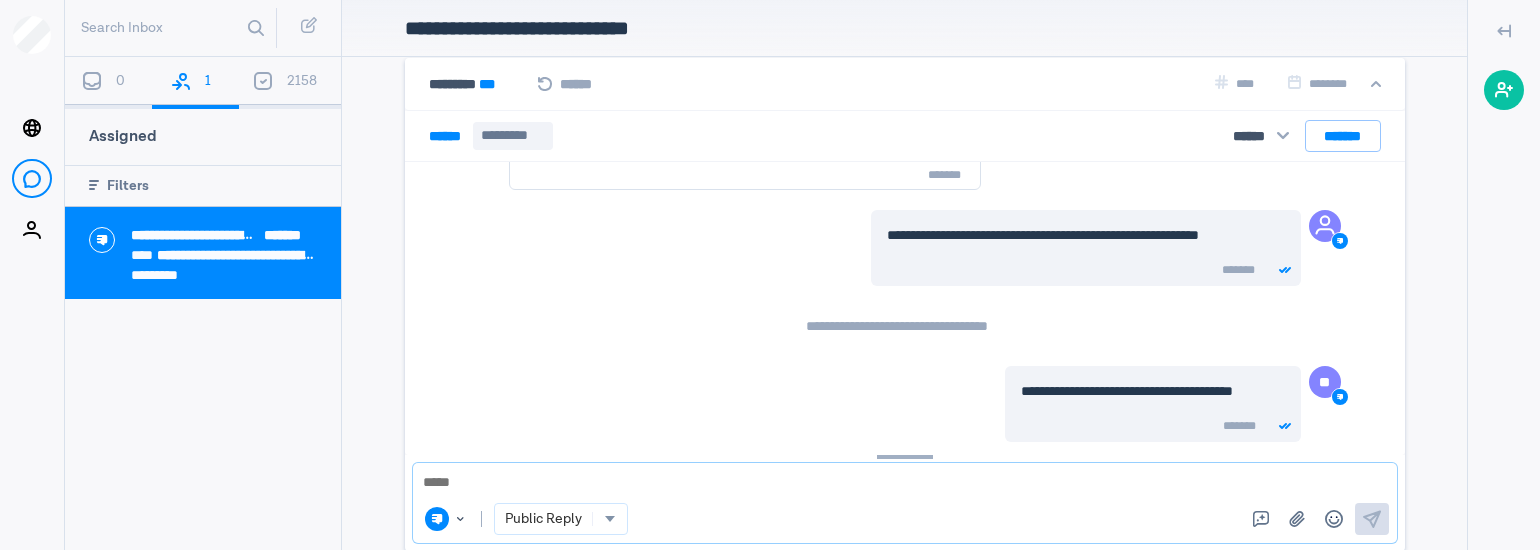 click at bounding box center (905, 483) 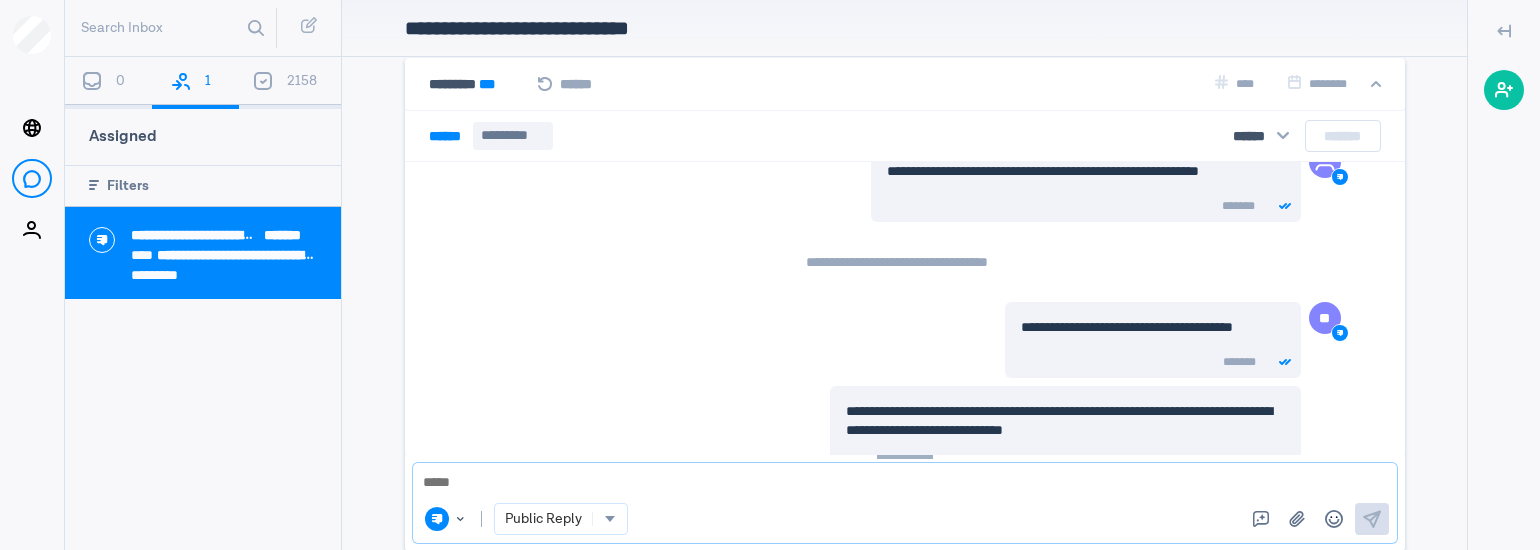 scroll, scrollTop: 7632, scrollLeft: 0, axis: vertical 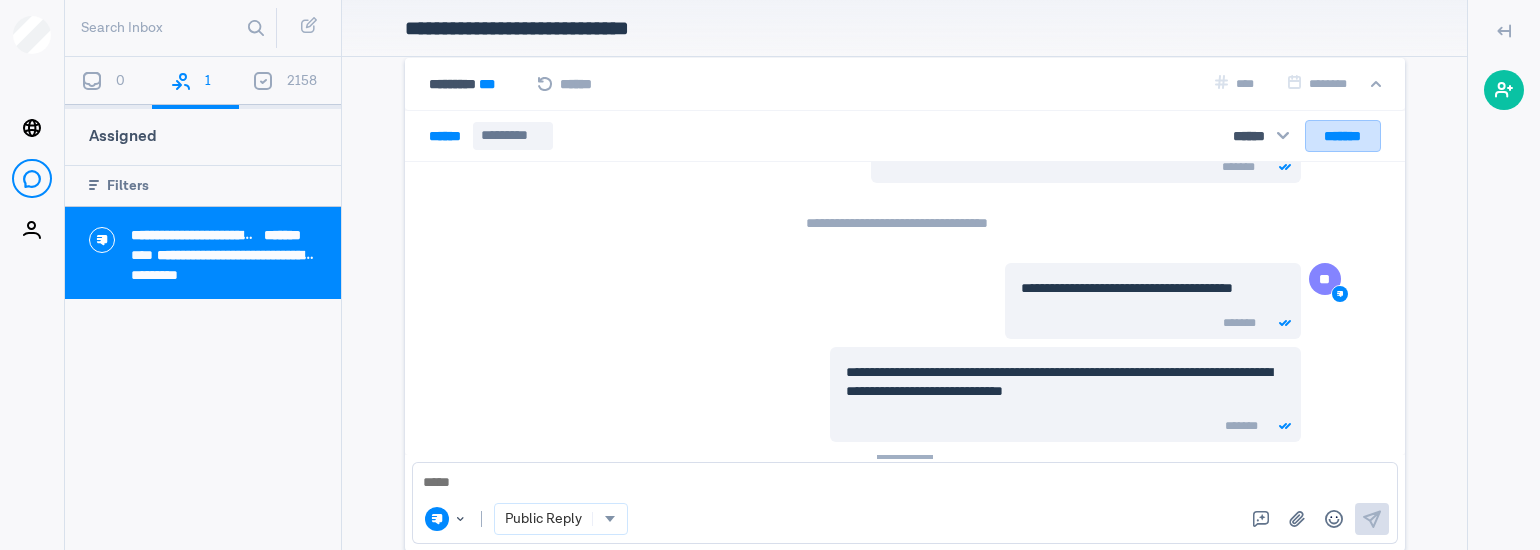 click on "*******" at bounding box center [1343, 136] 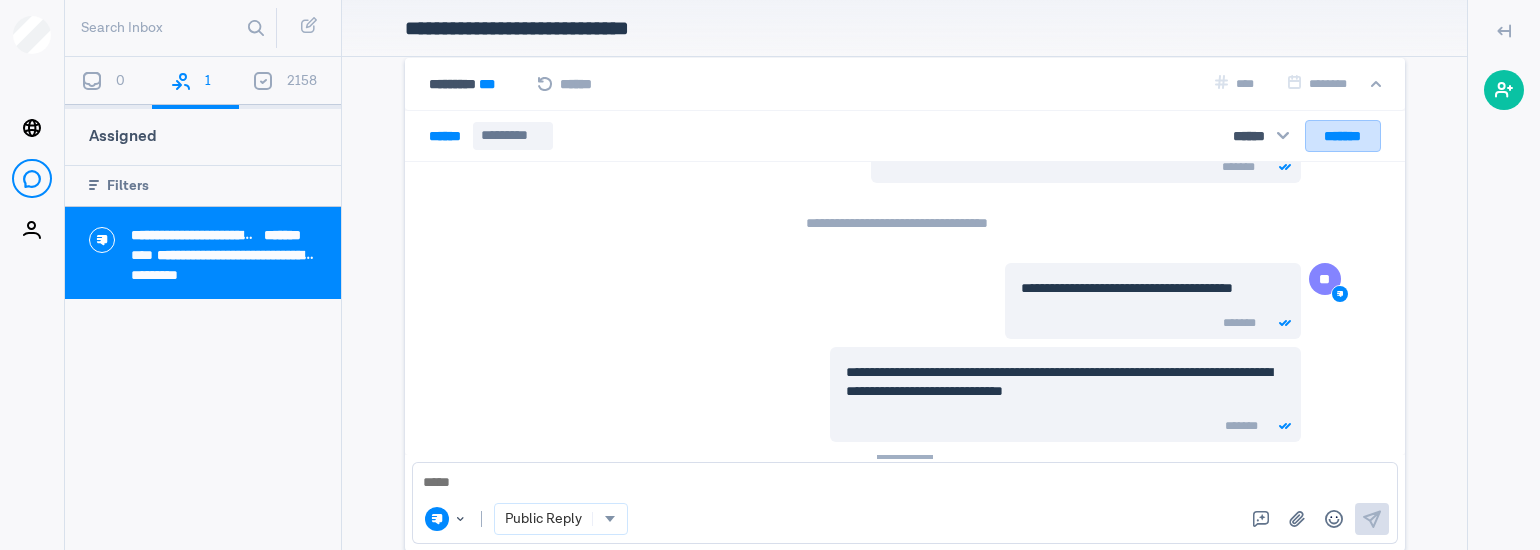 scroll, scrollTop: 7538, scrollLeft: 0, axis: vertical 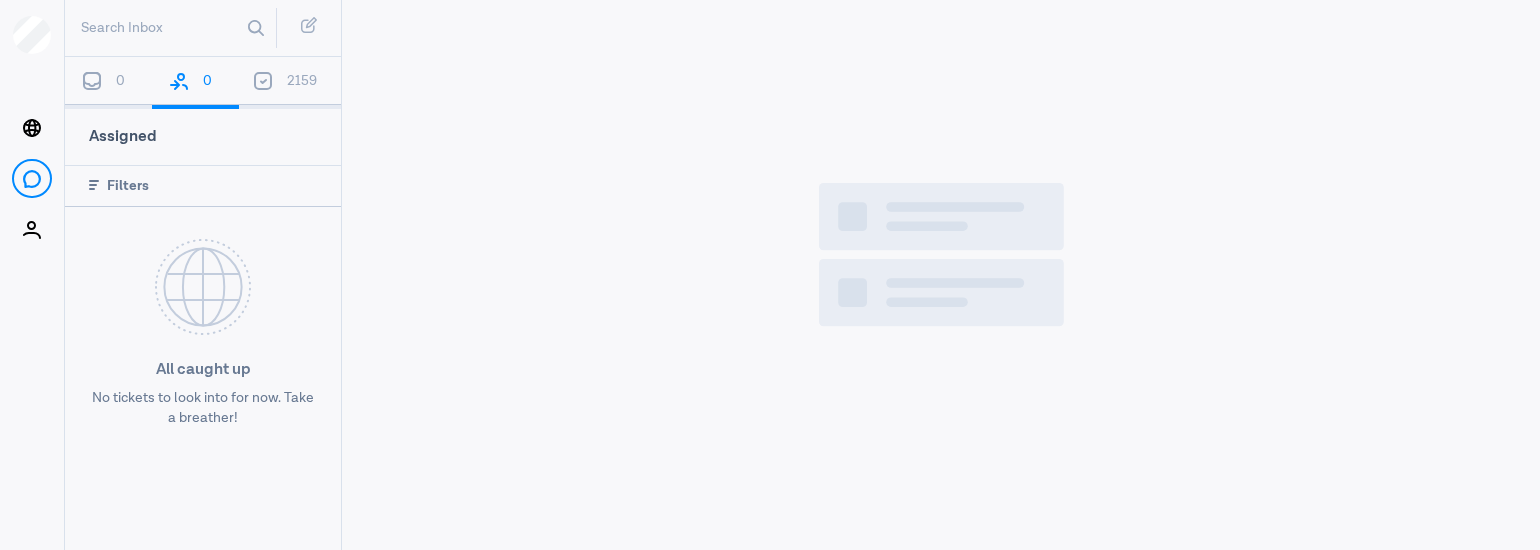 click on "0" at bounding box center (108, 83) 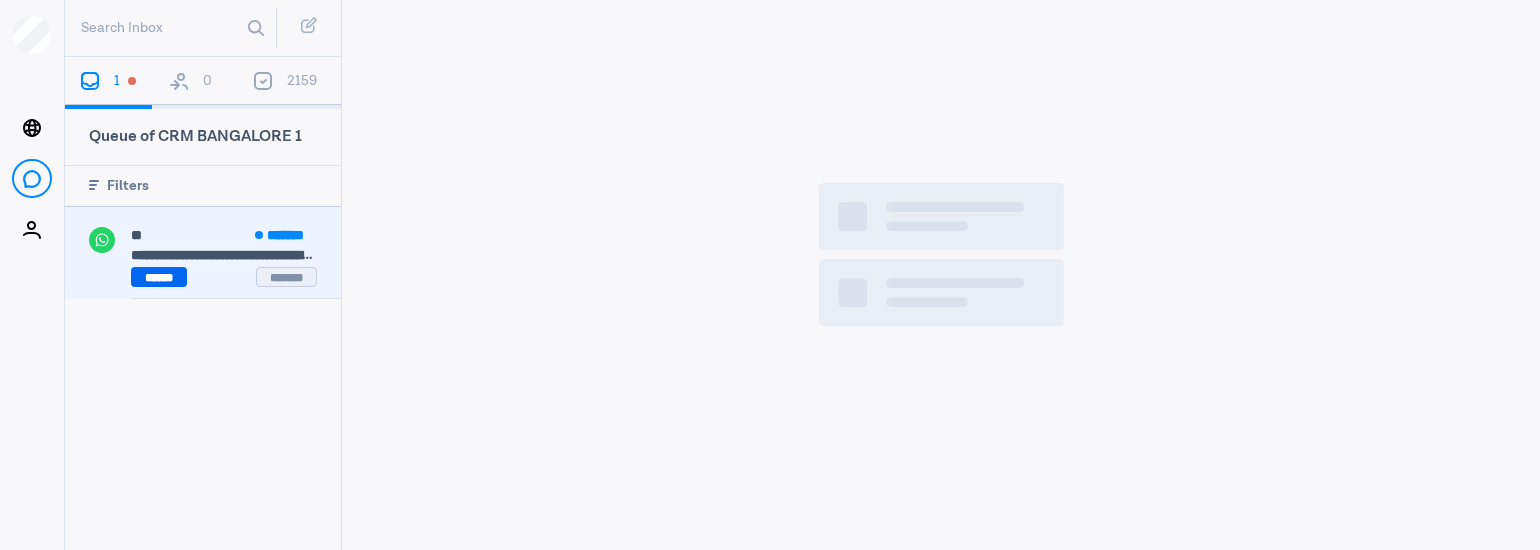 click on "******" at bounding box center [159, 277] 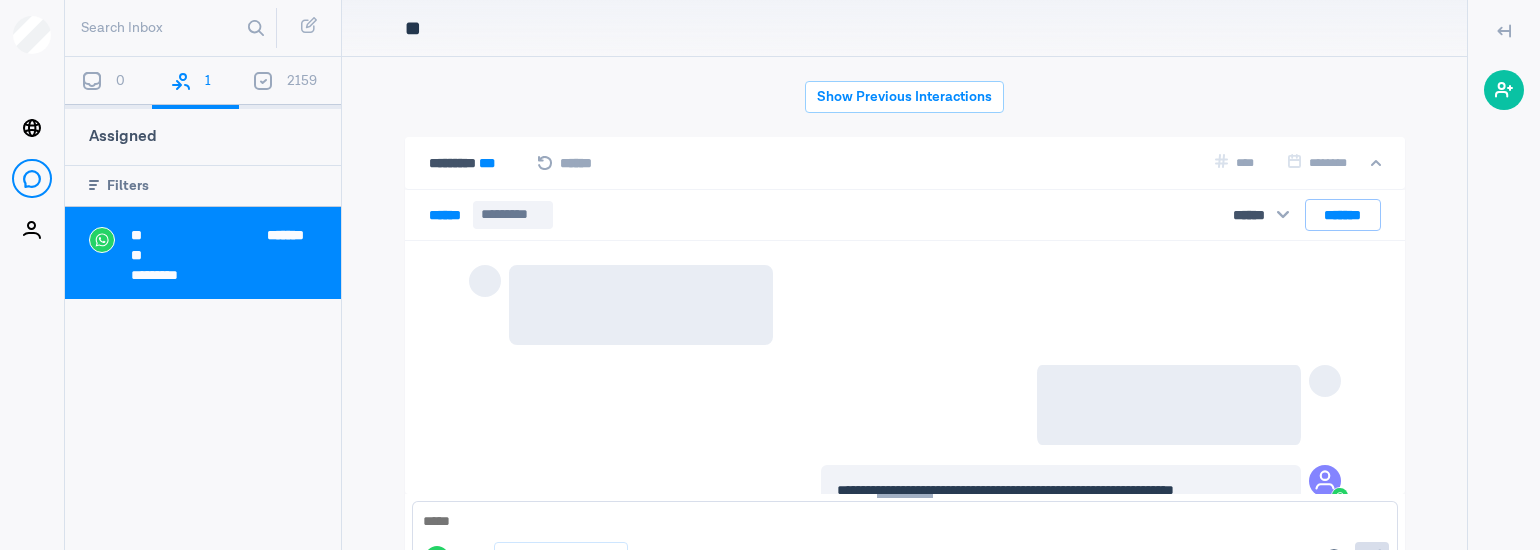 scroll, scrollTop: 2740, scrollLeft: 0, axis: vertical 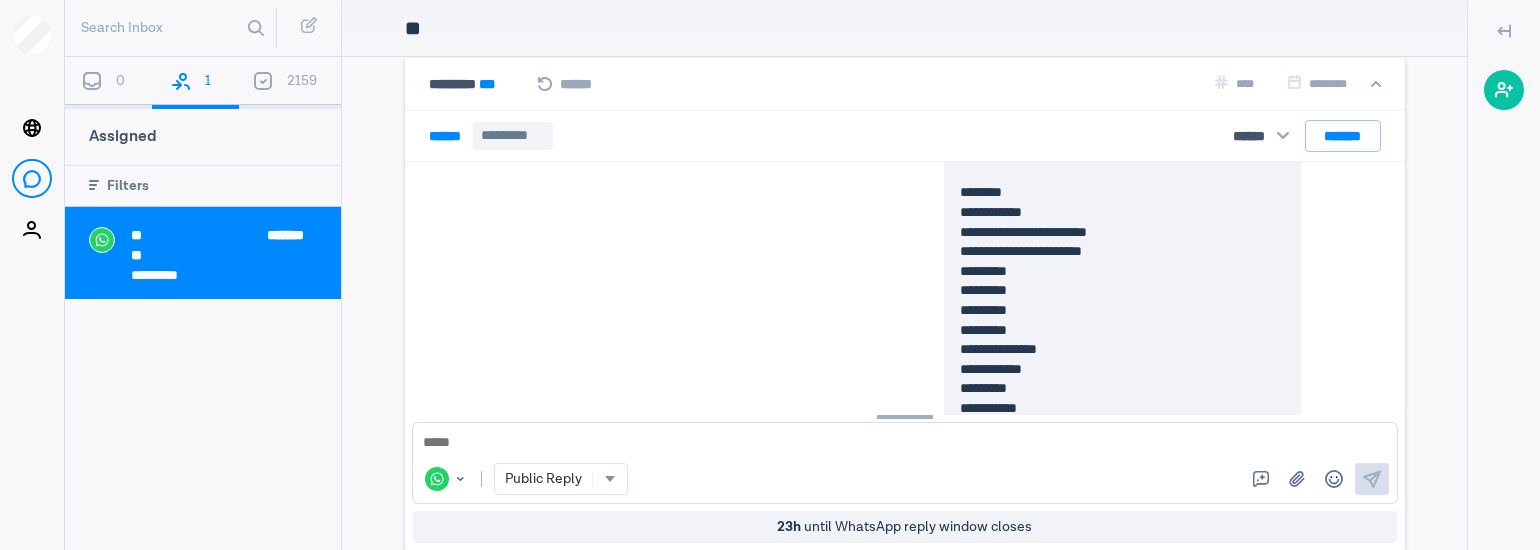 click on "WhatsApp Change channel or identifier : WhatsApp Public Reply Canned Replies Upload media Emojis Send" at bounding box center (905, 463) 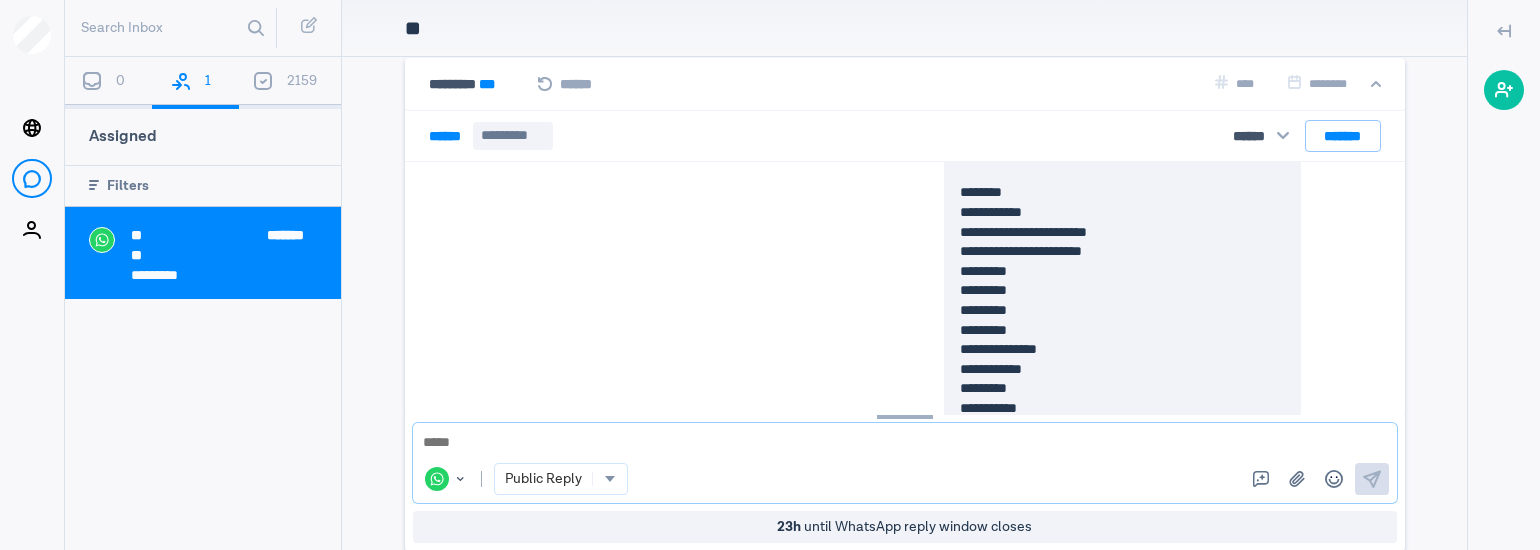 click at bounding box center (905, 443) 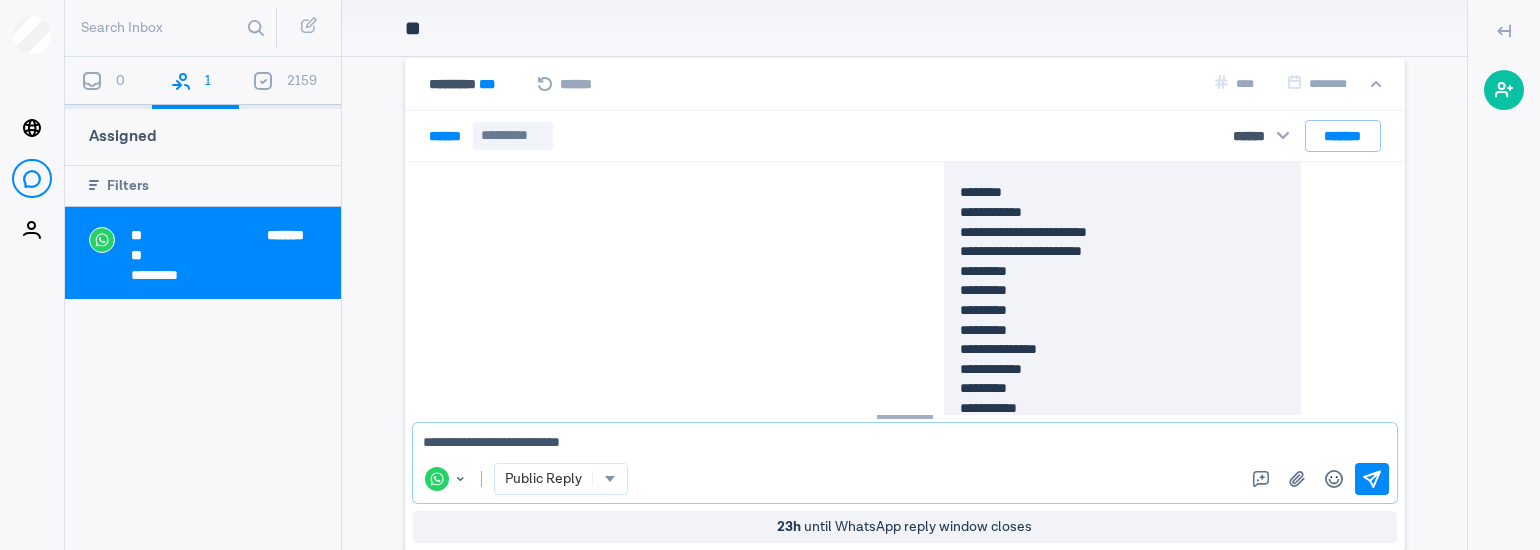 type on "**********" 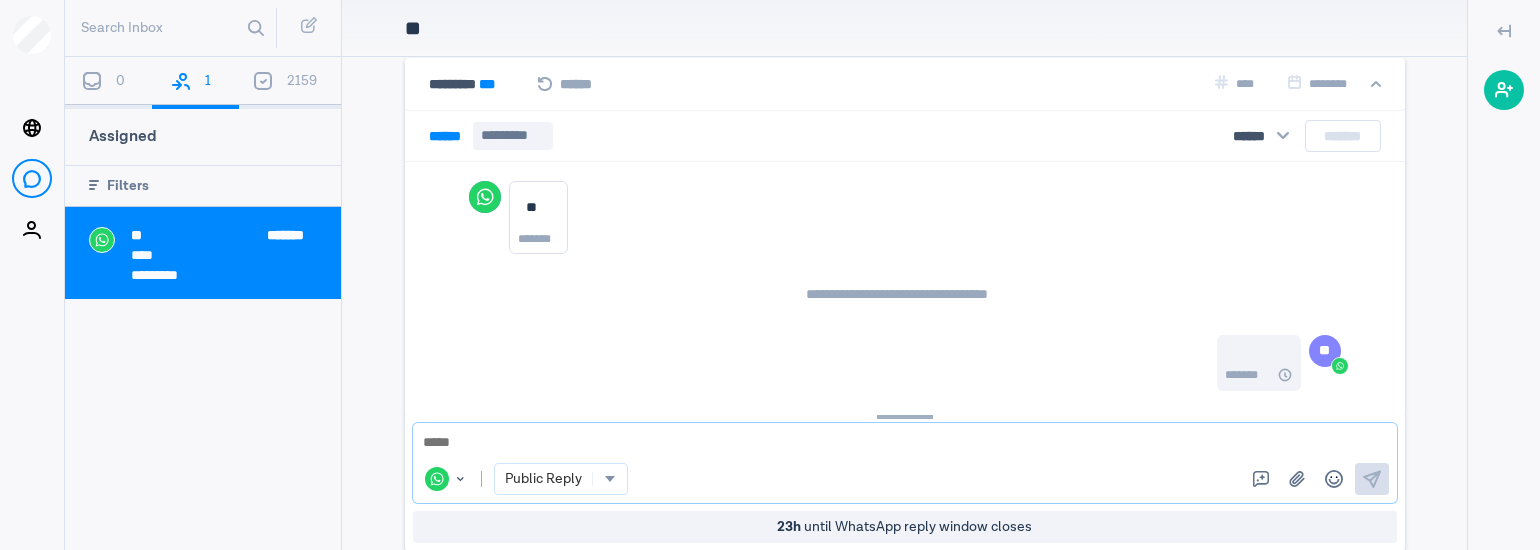 scroll, scrollTop: 2840, scrollLeft: 0, axis: vertical 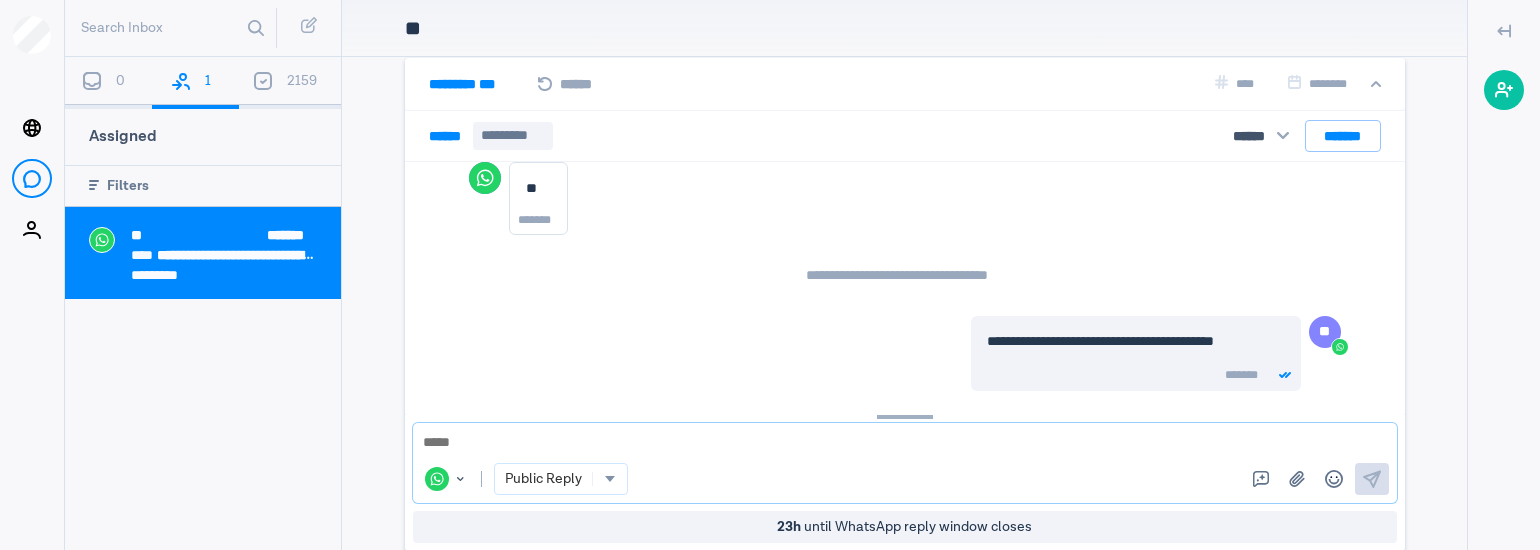 type 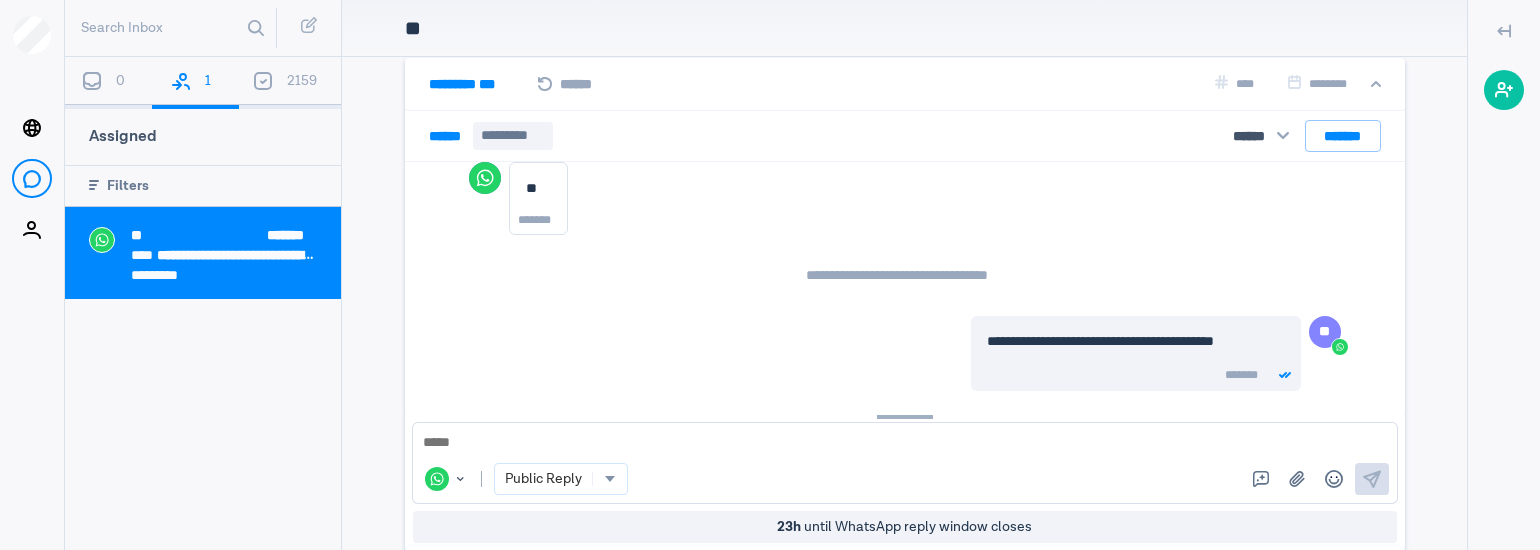 click on "***" at bounding box center (487, 84) 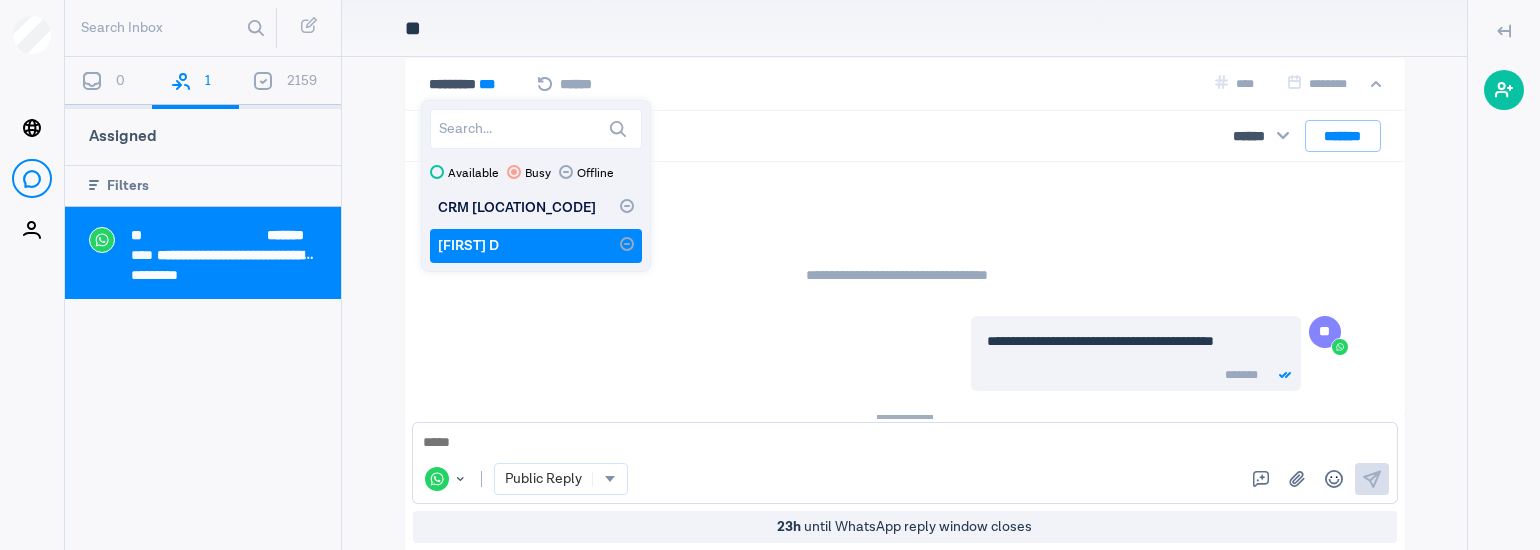 click at bounding box center [627, 206] 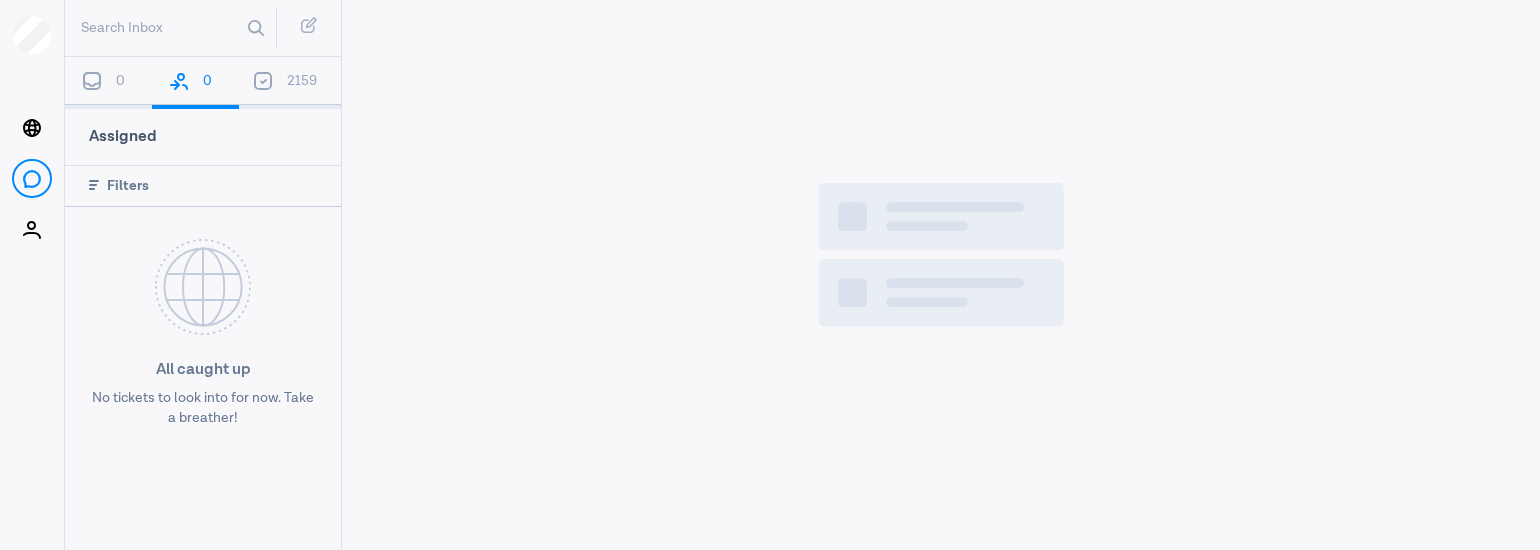 click on "0" at bounding box center [108, 83] 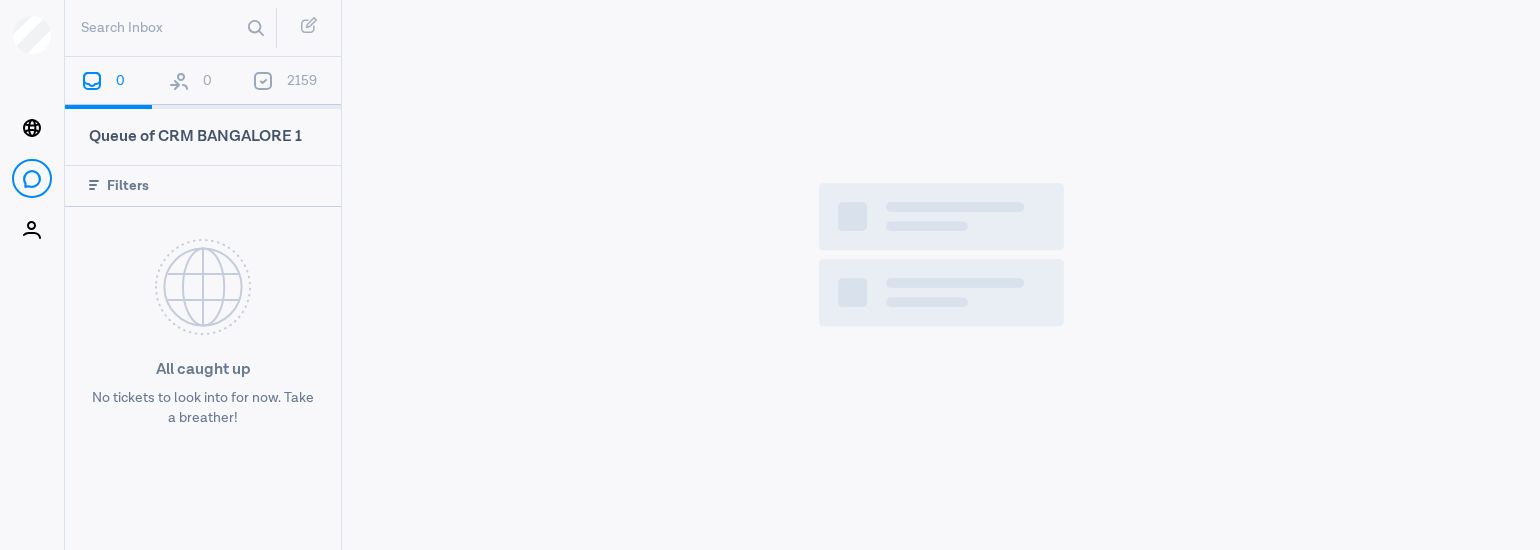 click on "0" at bounding box center [108, 83] 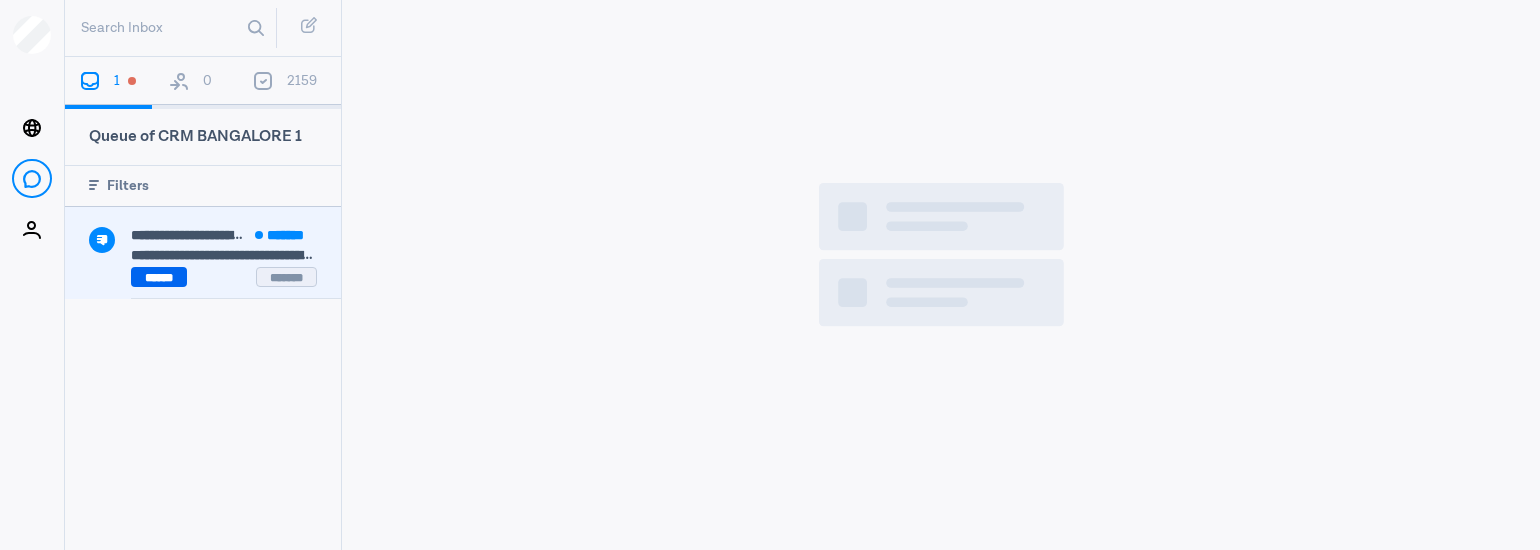 click on "******" at bounding box center [159, 277] 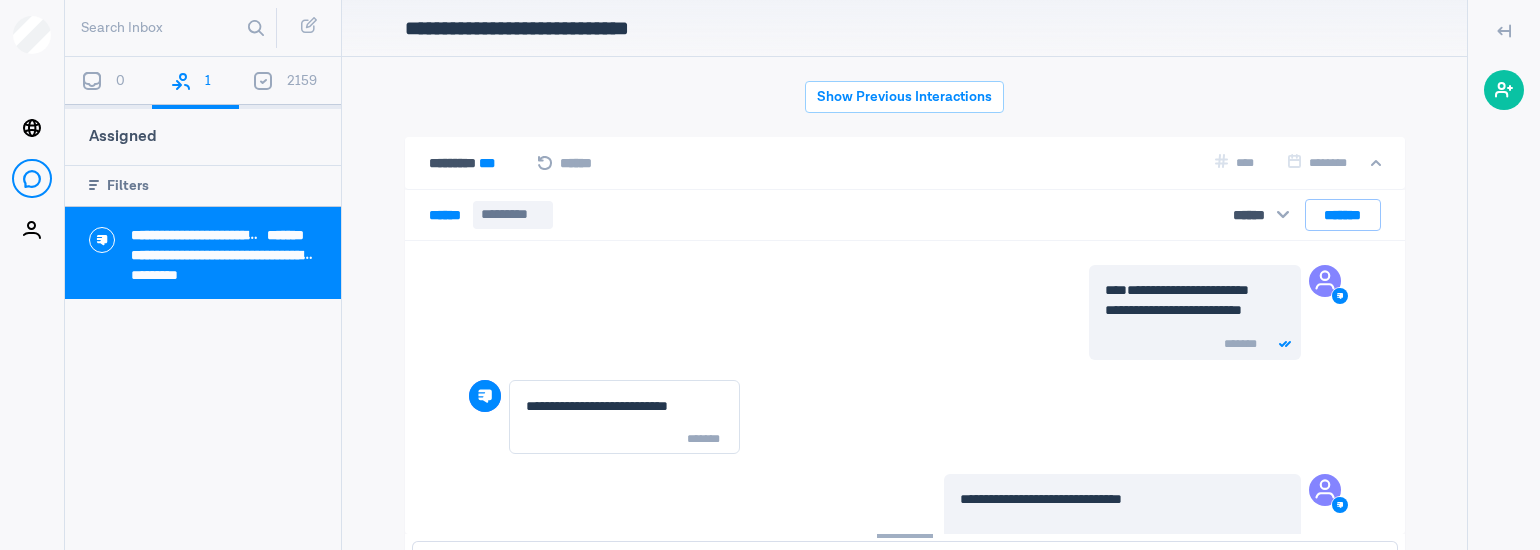 scroll, scrollTop: 1560, scrollLeft: 0, axis: vertical 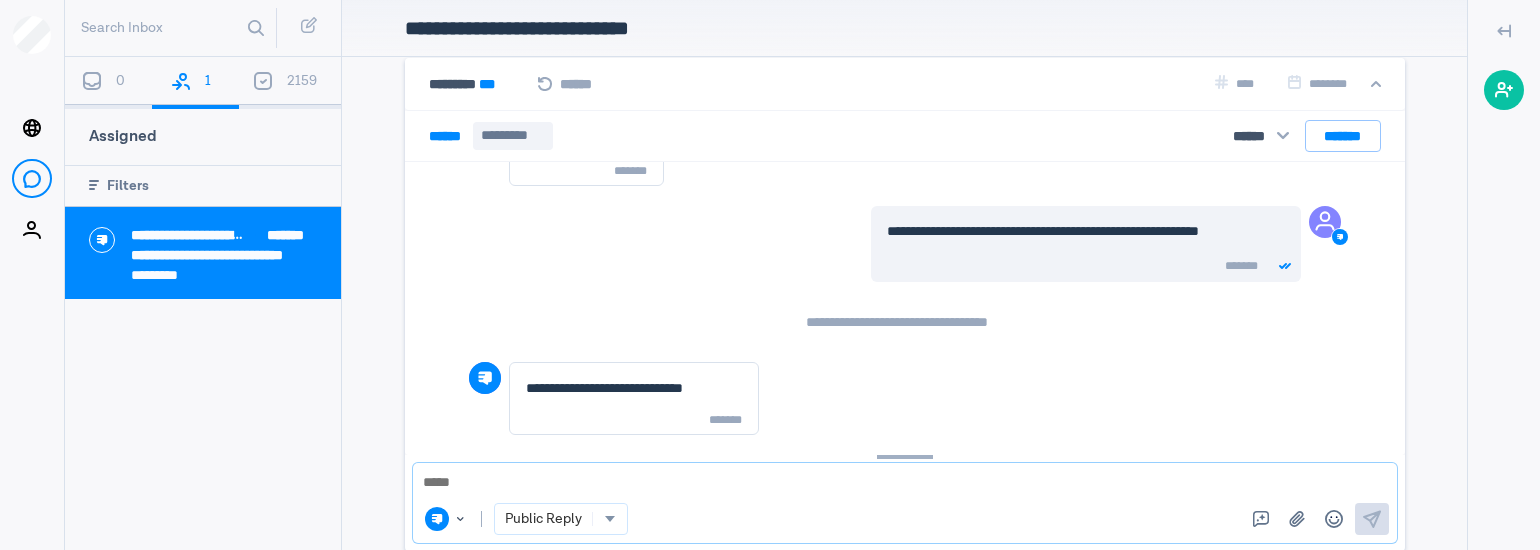 paste on "**********" 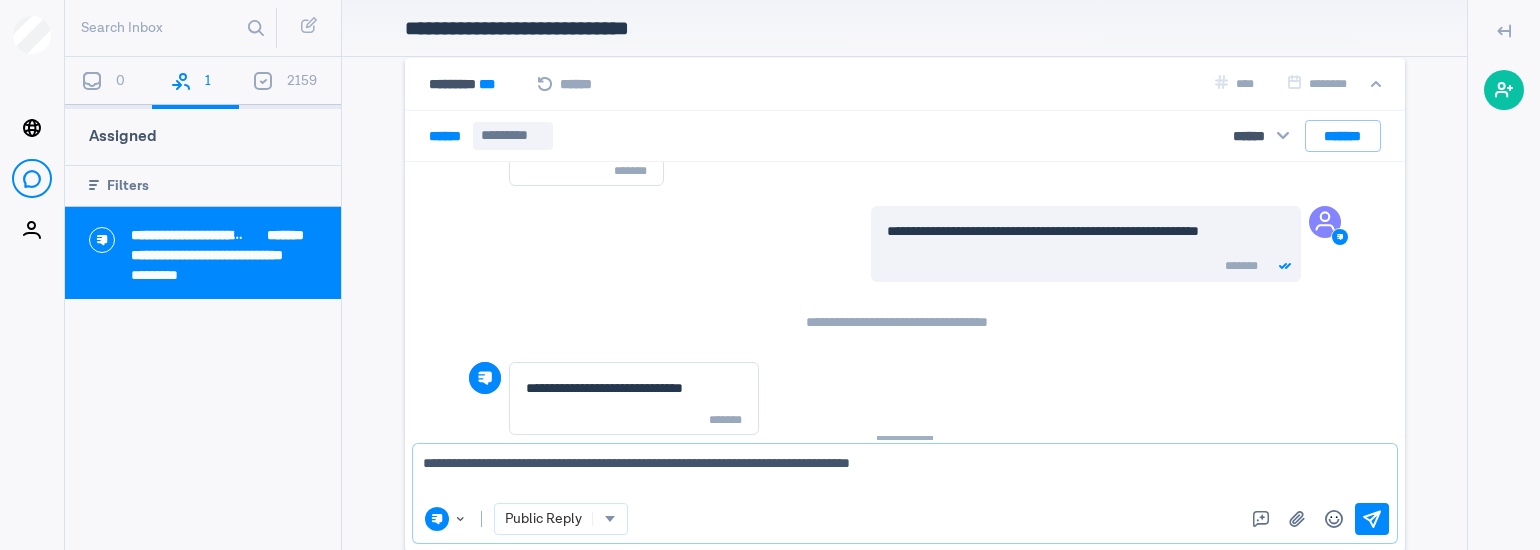 click on "**********" at bounding box center [905, 473] 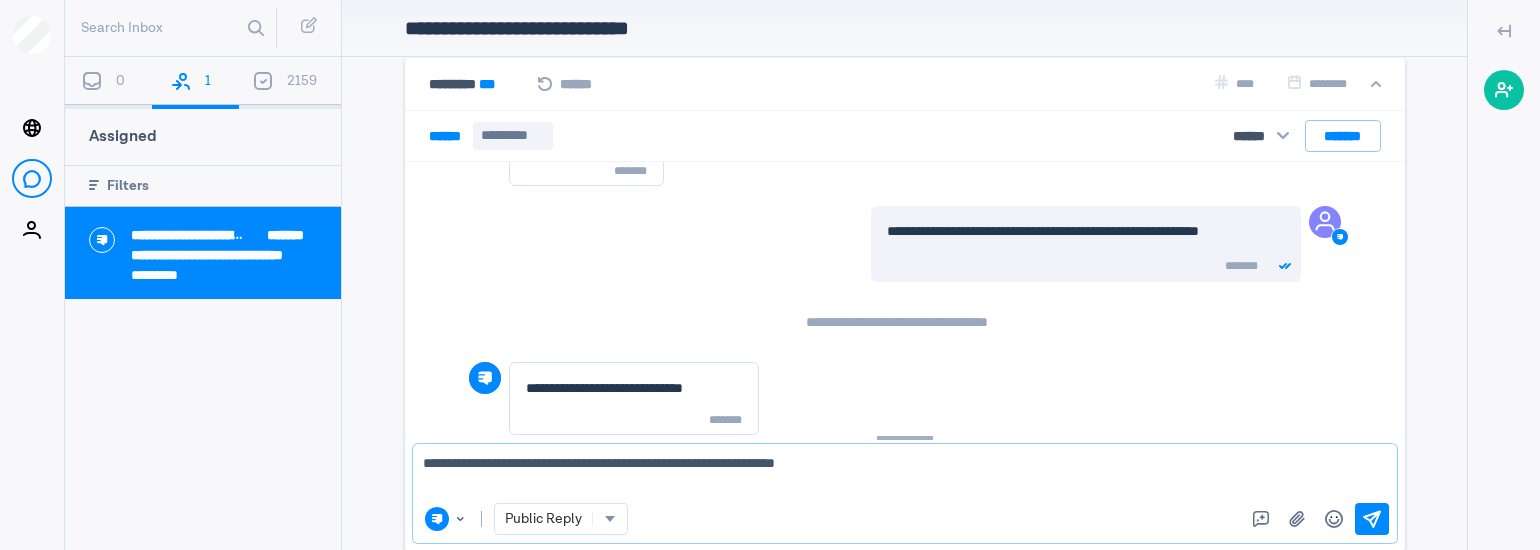 type on "**********" 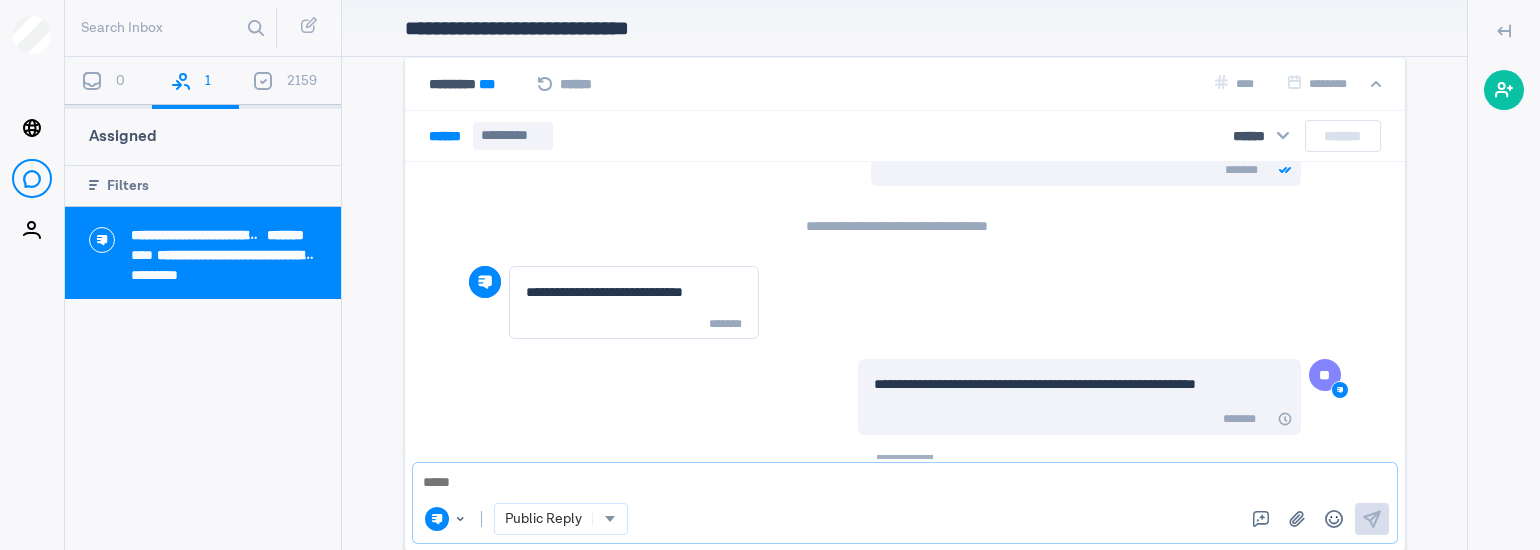 scroll, scrollTop: 1733, scrollLeft: 0, axis: vertical 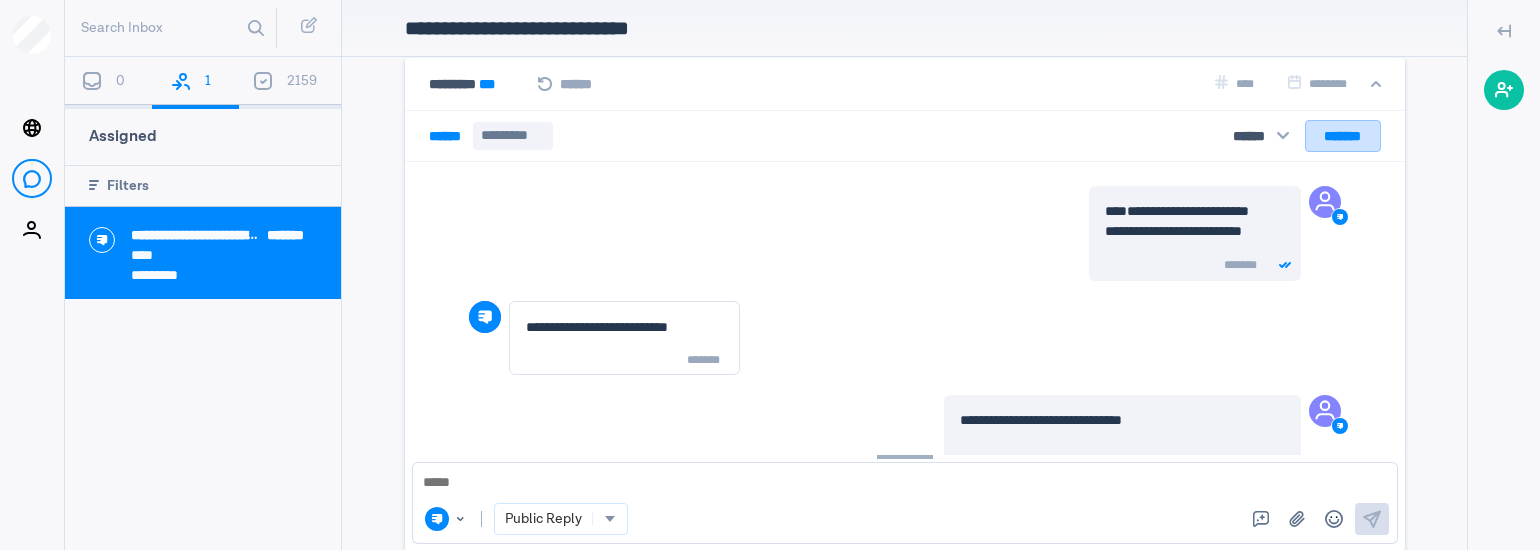 click on "*******" at bounding box center [1343, 136] 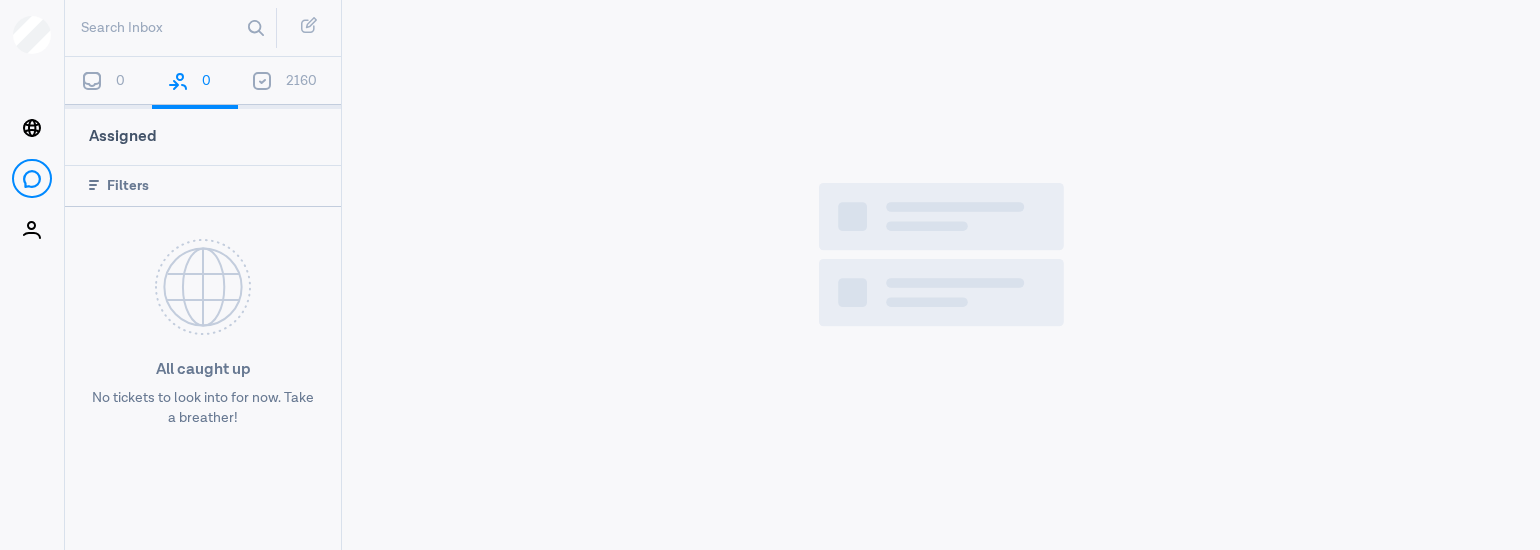 click on "0" at bounding box center [108, 83] 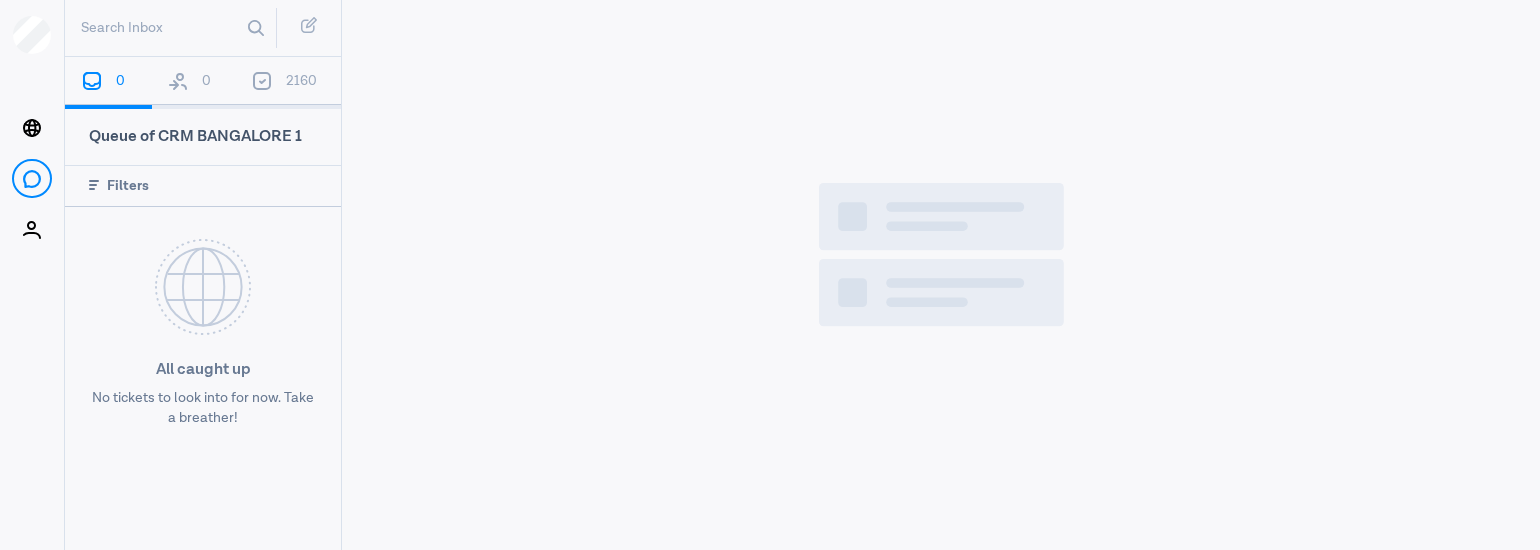 drag, startPoint x: 997, startPoint y: 115, endPoint x: 1055, endPoint y: 61, distance: 79.24645 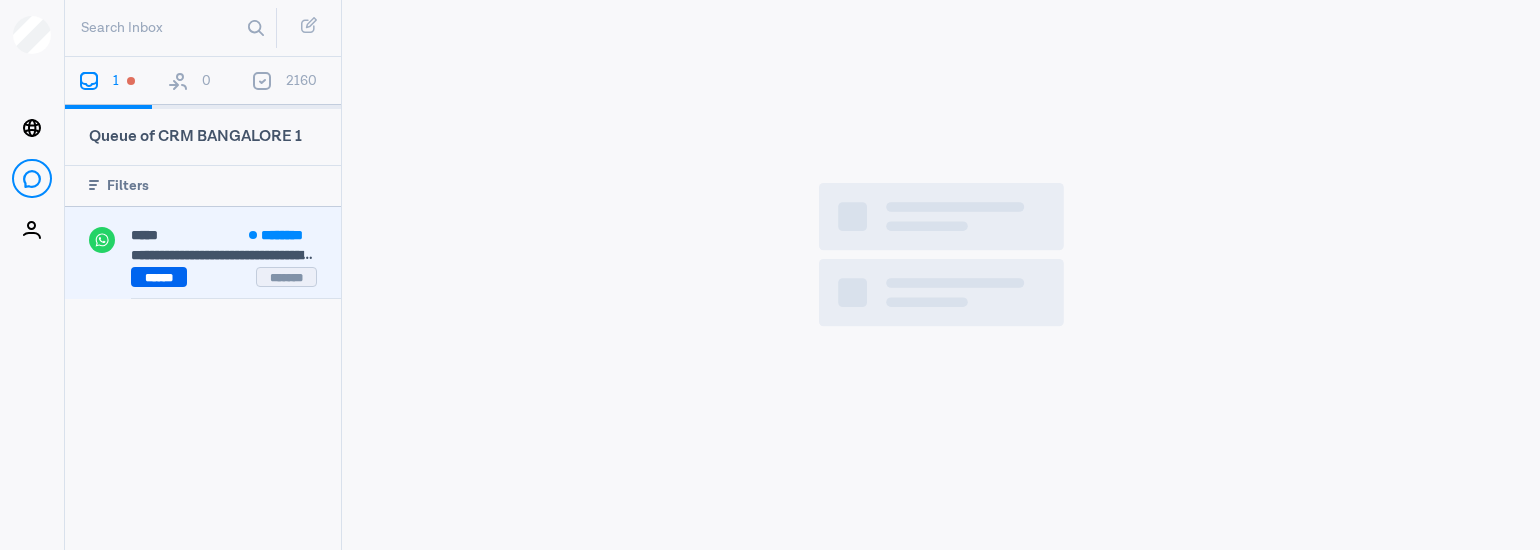 click on "******" at bounding box center [159, 277] 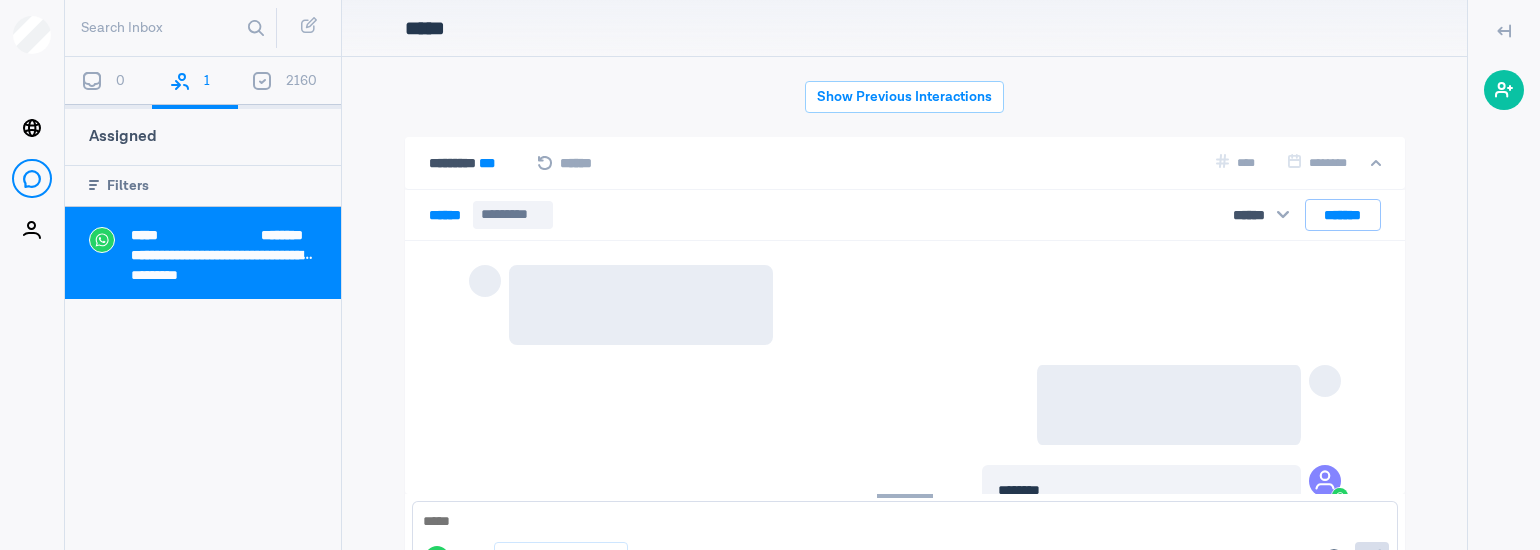 scroll, scrollTop: 2760, scrollLeft: 0, axis: vertical 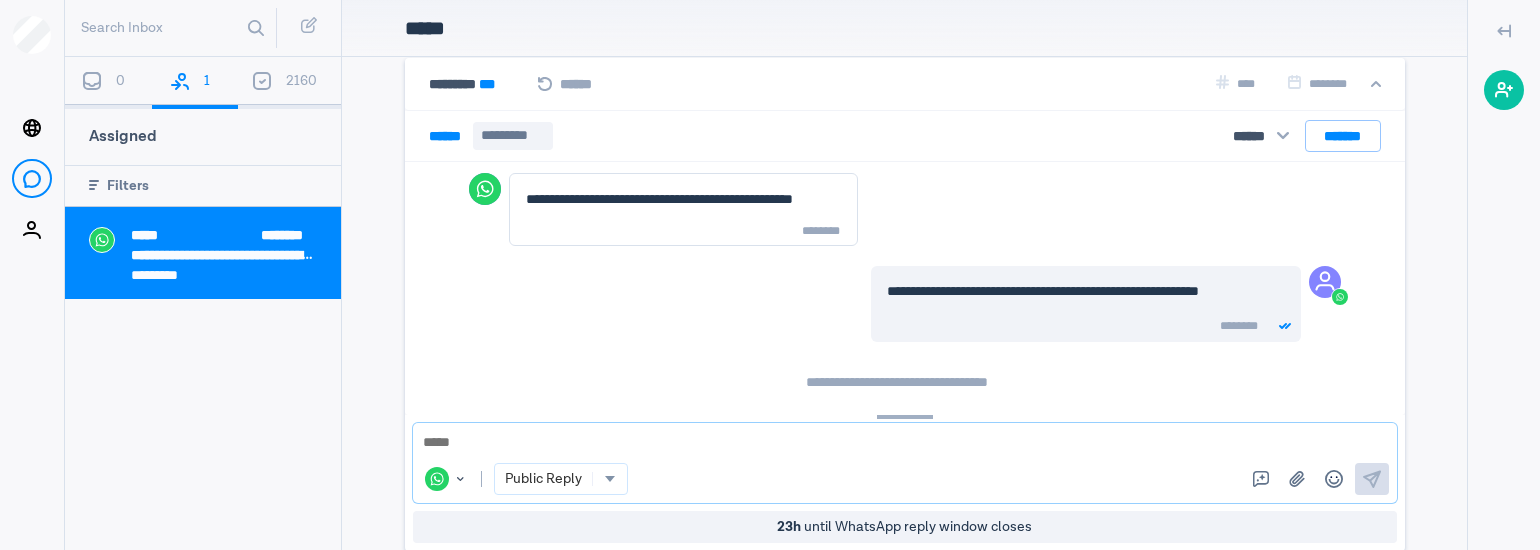 click at bounding box center [905, 443] 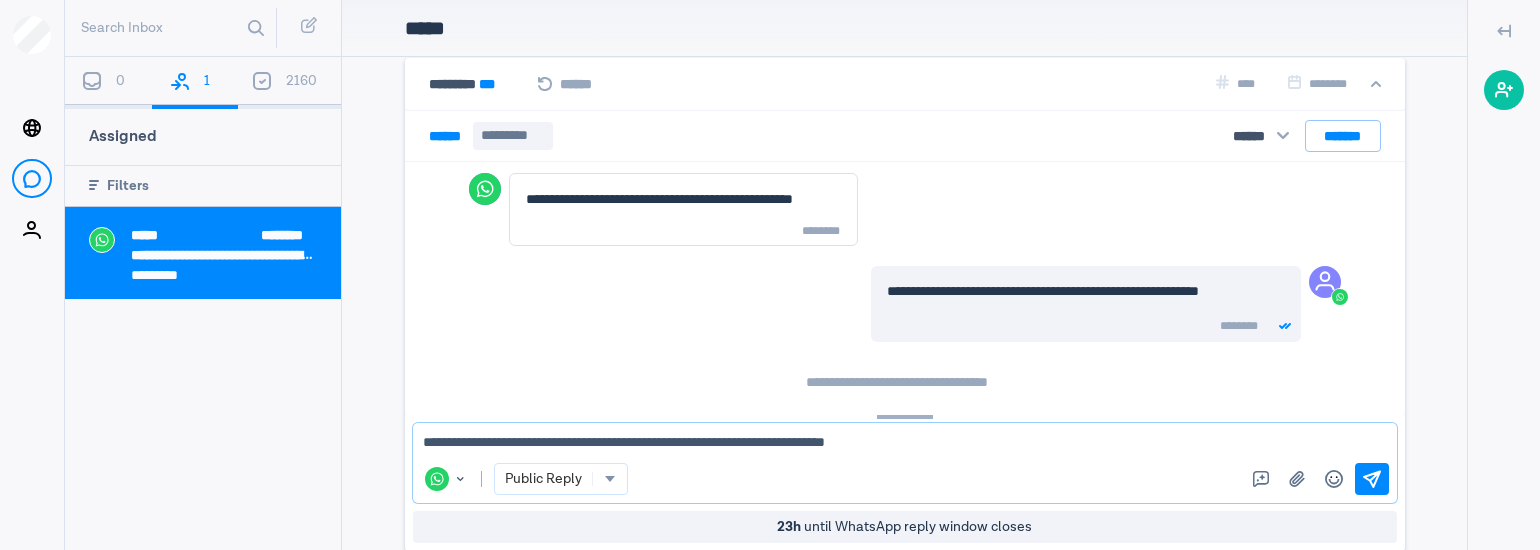 click on "**********" at bounding box center [905, 443] 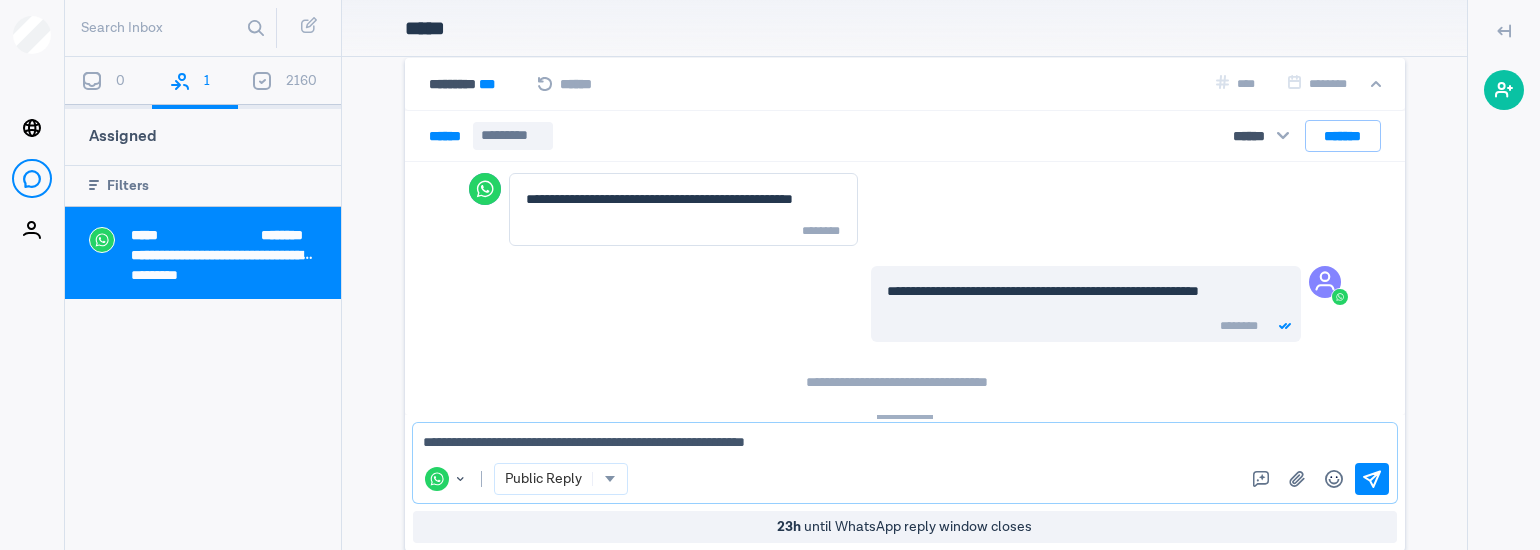 type on "**********" 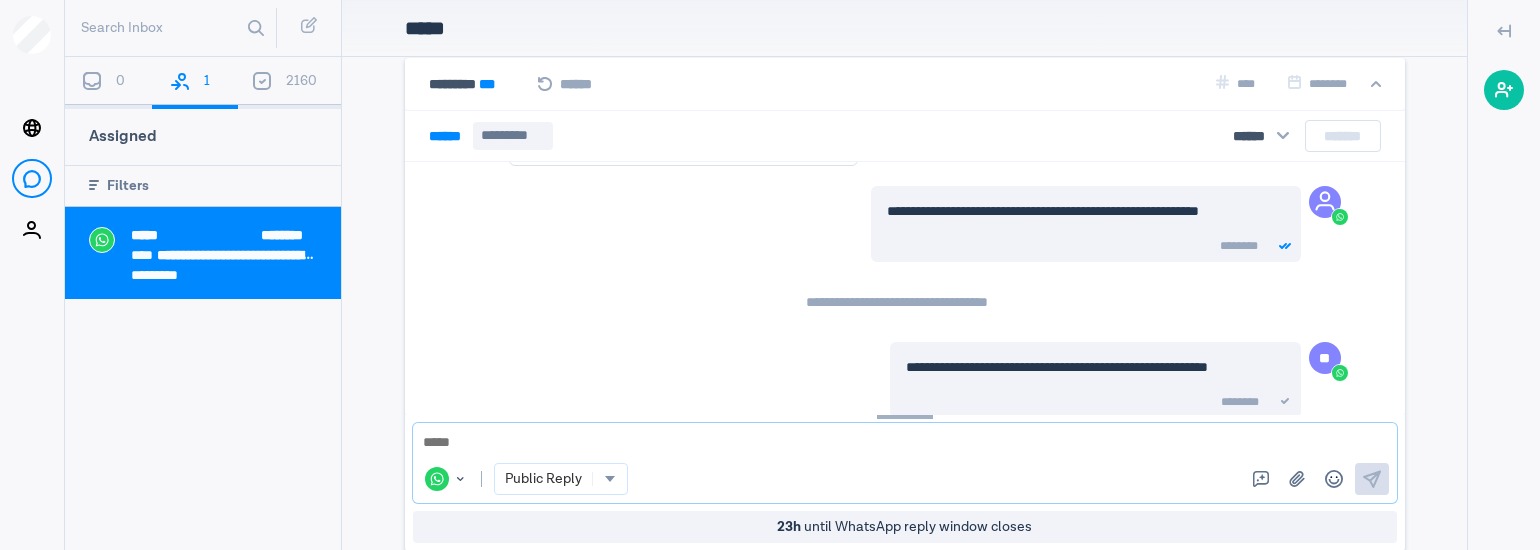 scroll, scrollTop: 2860, scrollLeft: 0, axis: vertical 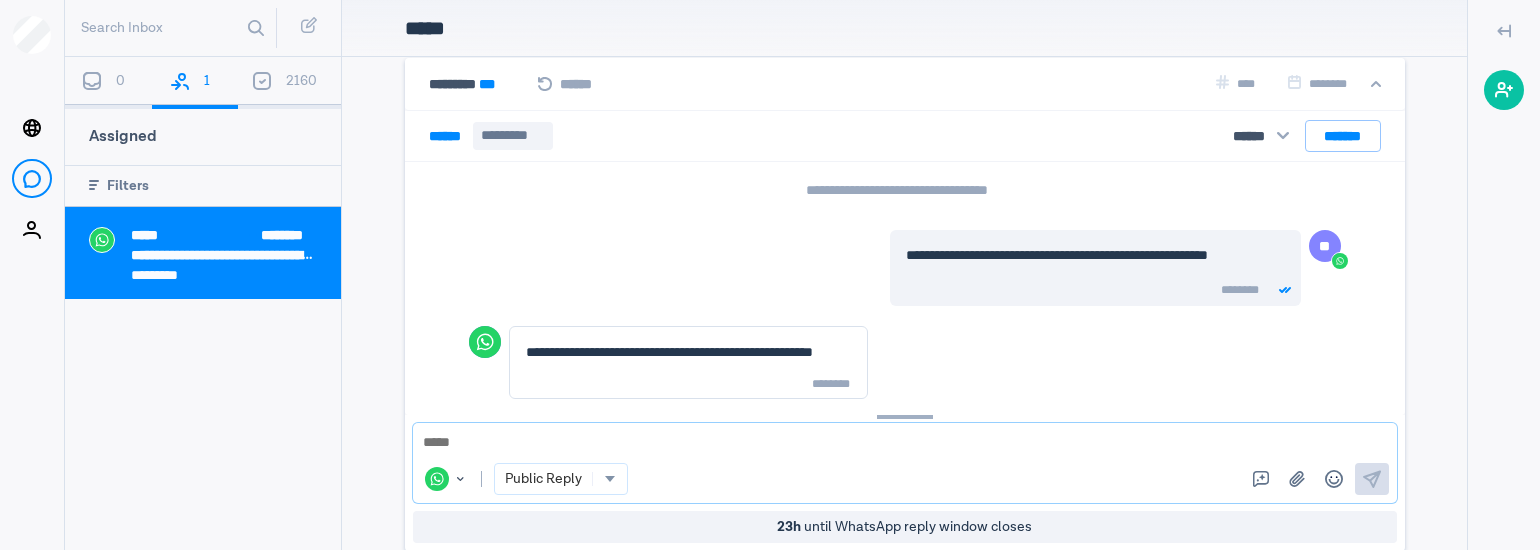 paste on "**********" 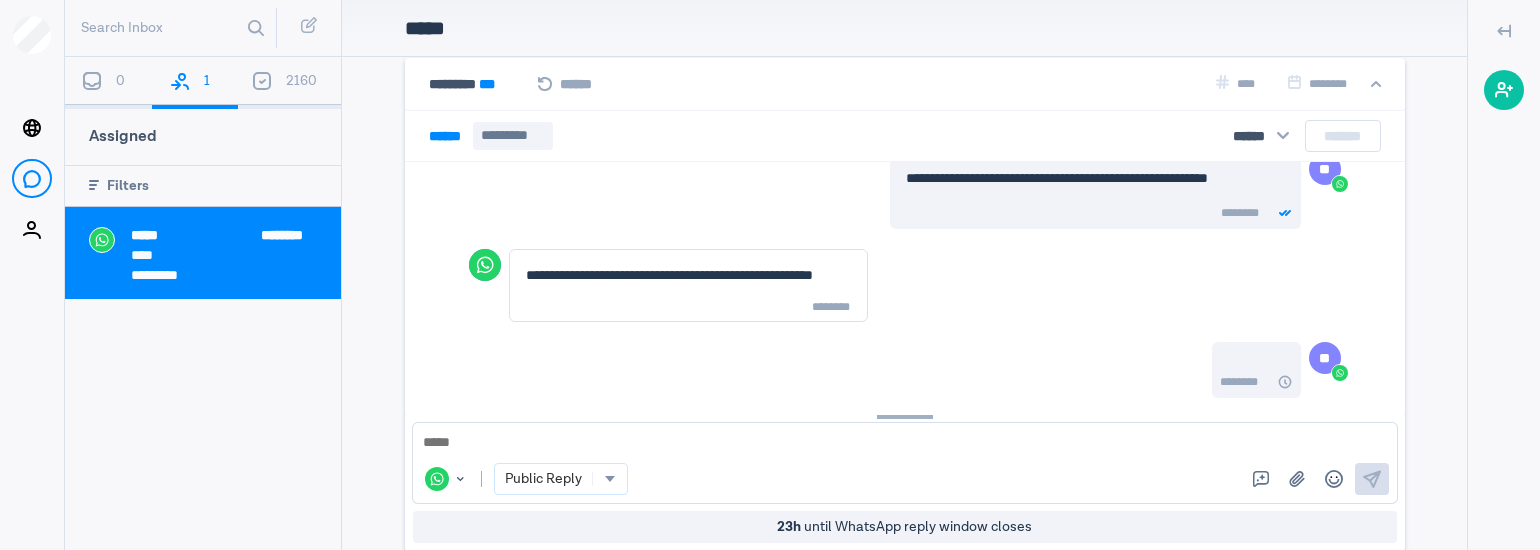 scroll, scrollTop: 3128, scrollLeft: 0, axis: vertical 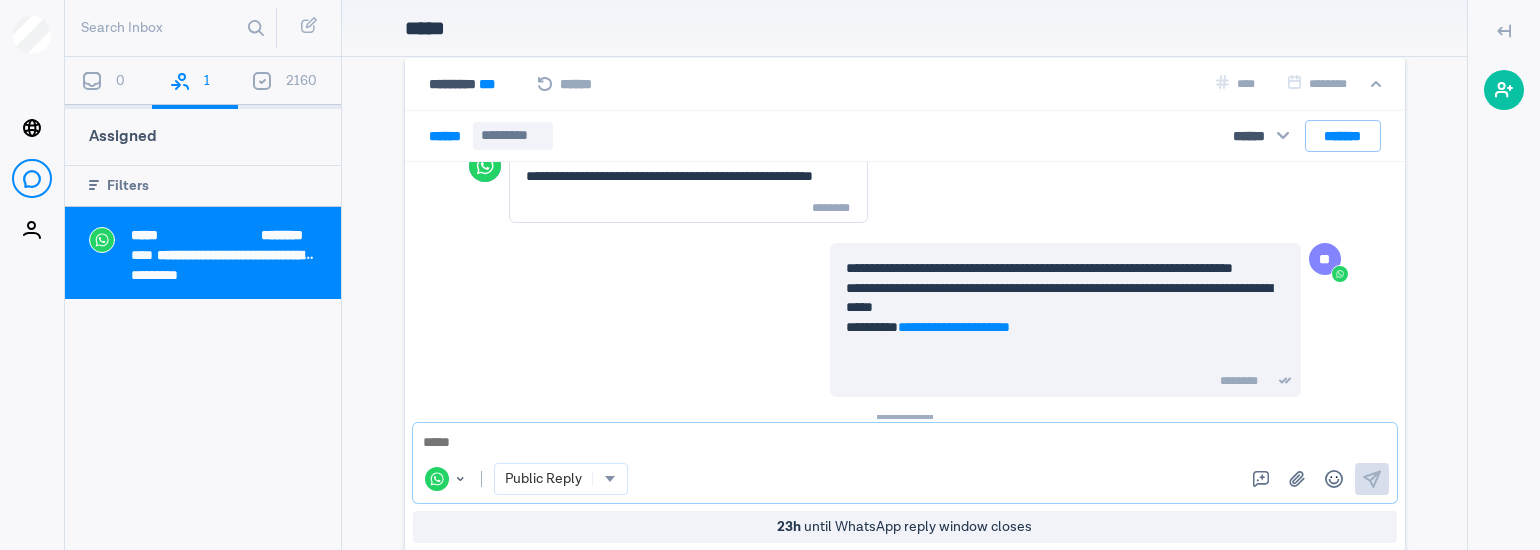 paste on "**********" 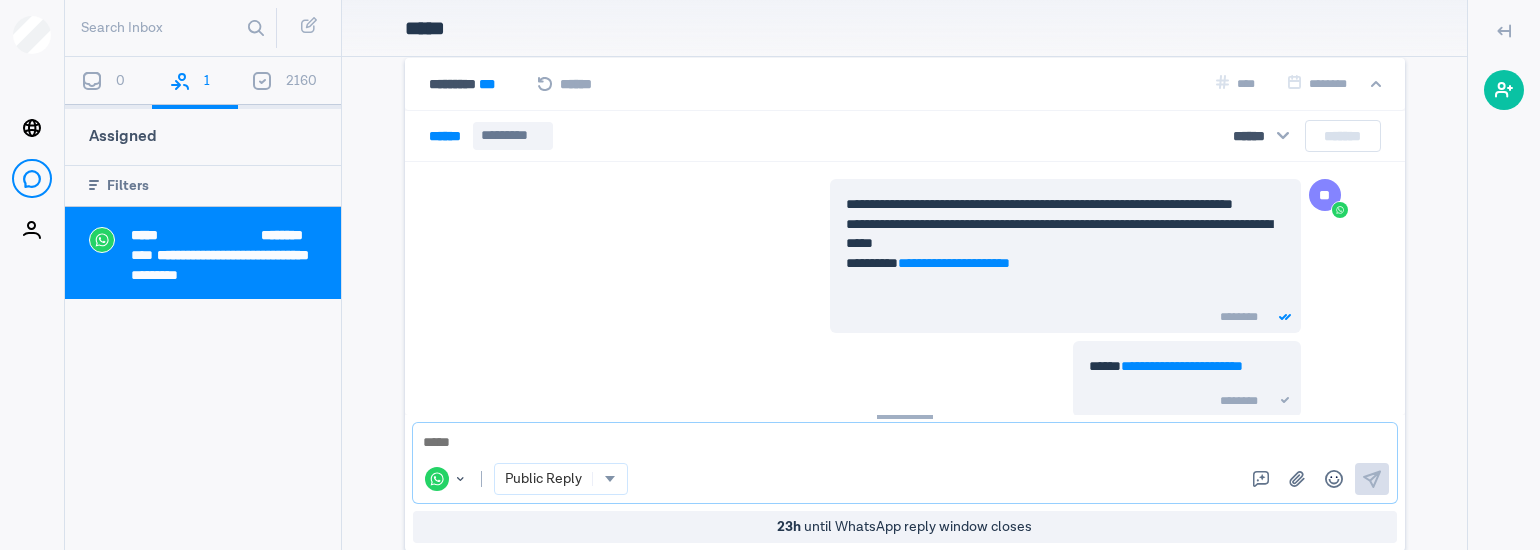 scroll, scrollTop: 3211, scrollLeft: 0, axis: vertical 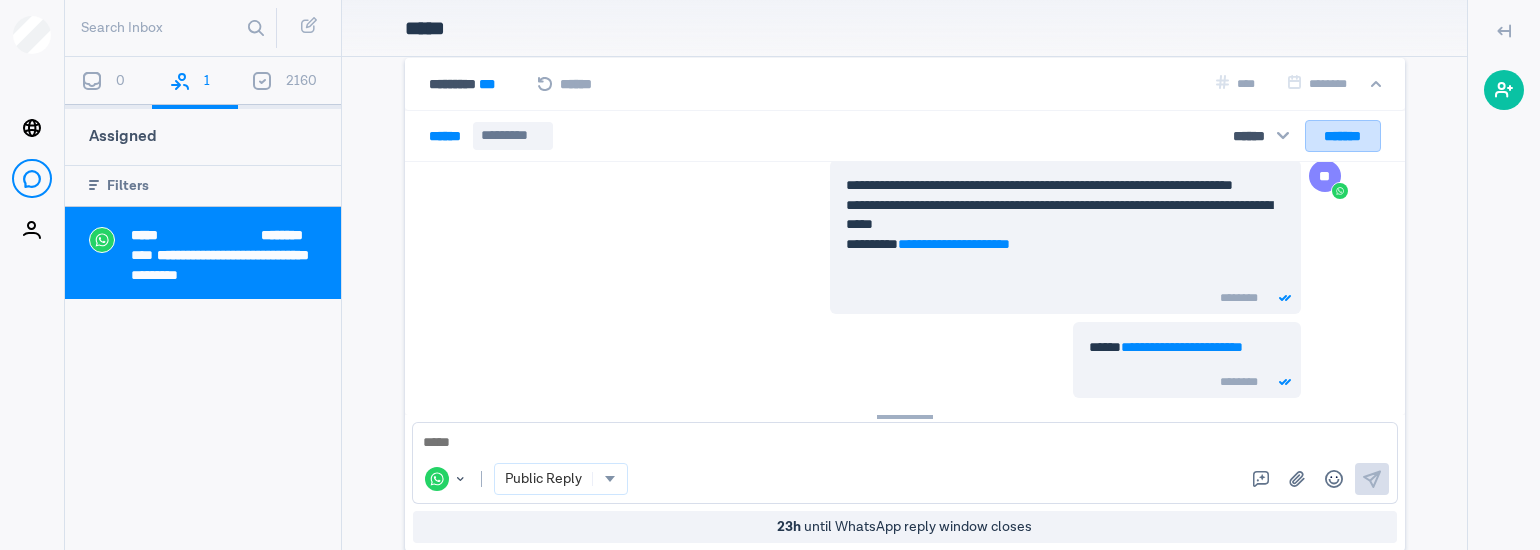 click on "*******" at bounding box center [1343, 136] 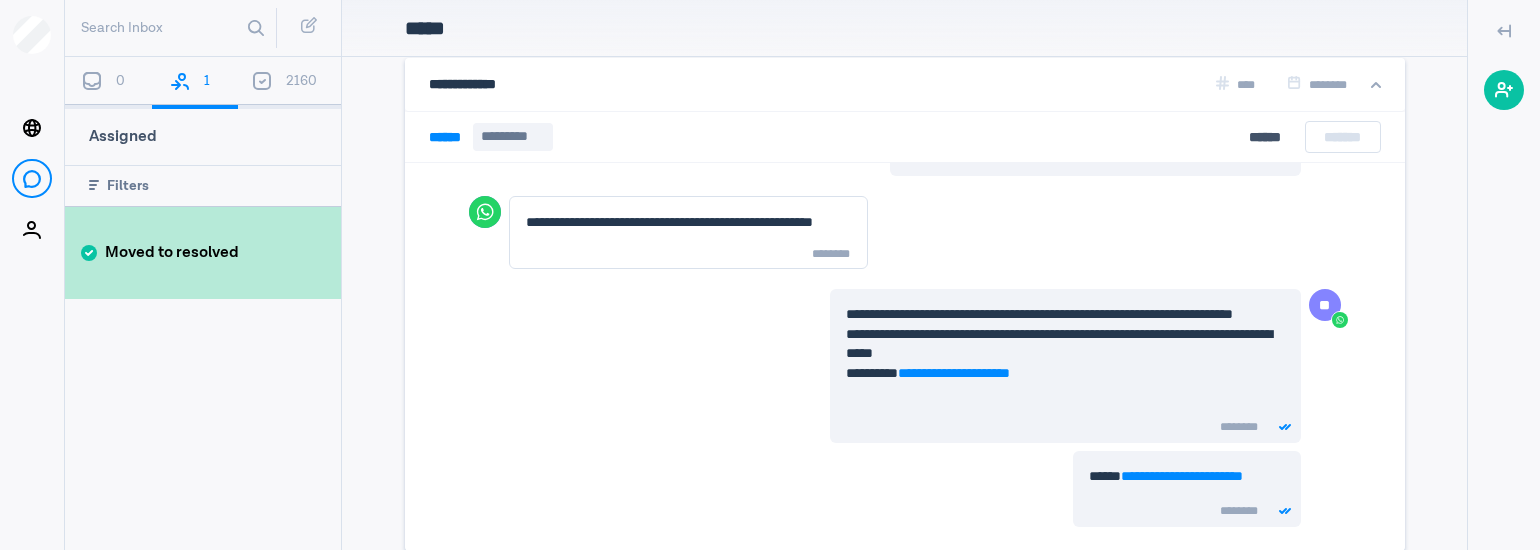 scroll, scrollTop: 3076, scrollLeft: 0, axis: vertical 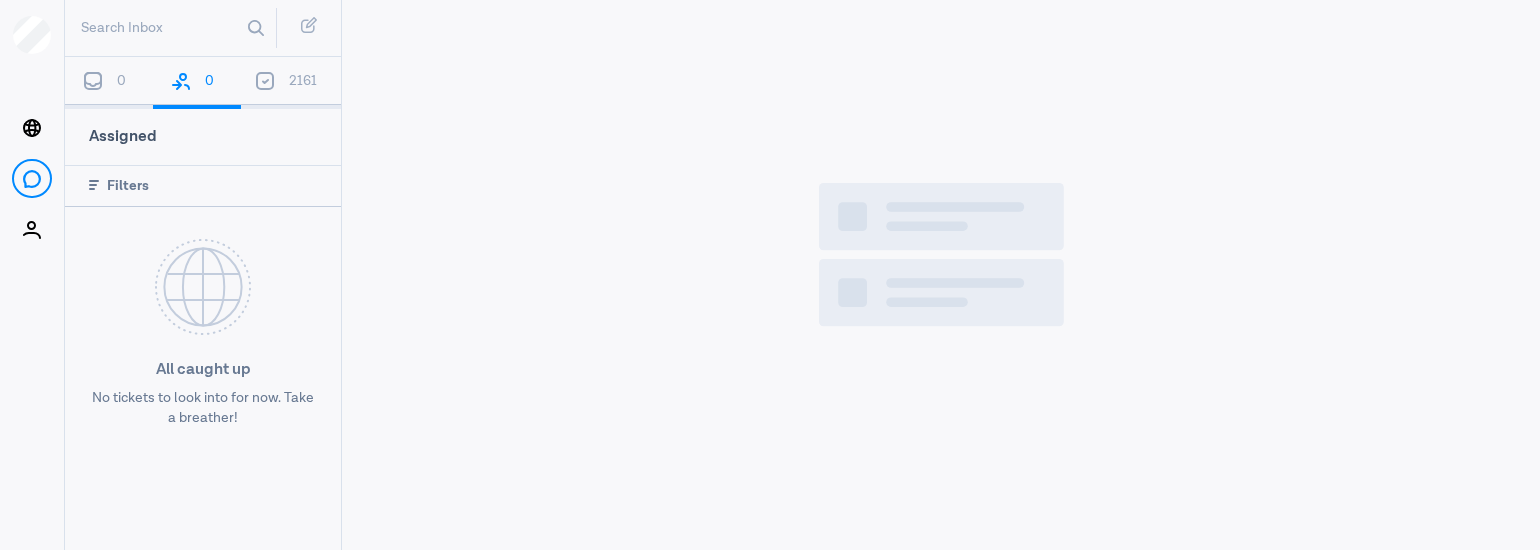 click on "0" at bounding box center (109, 83) 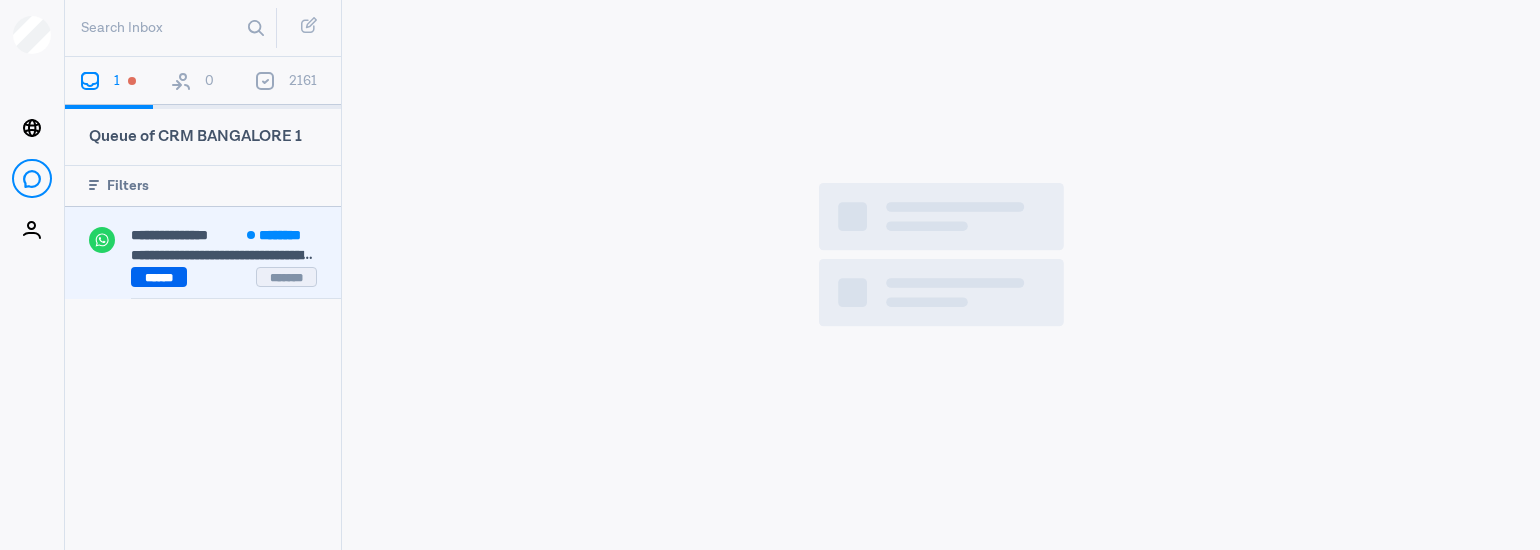 click on "******" at bounding box center [159, 277] 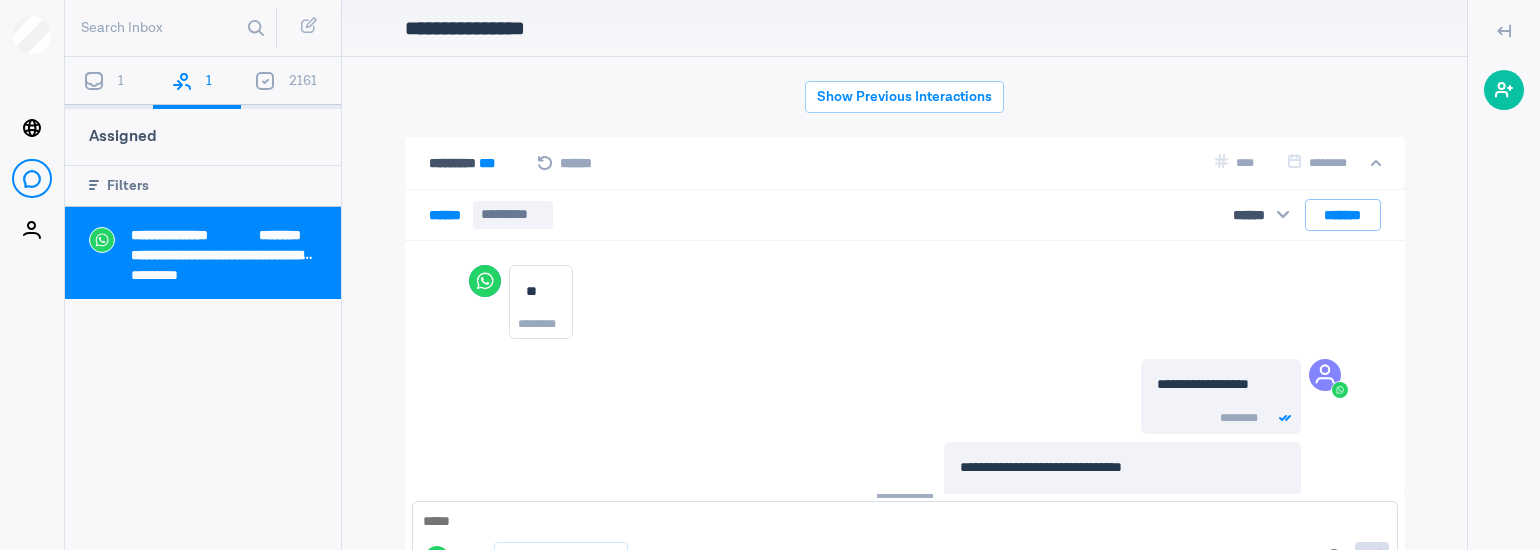 scroll, scrollTop: 79, scrollLeft: 0, axis: vertical 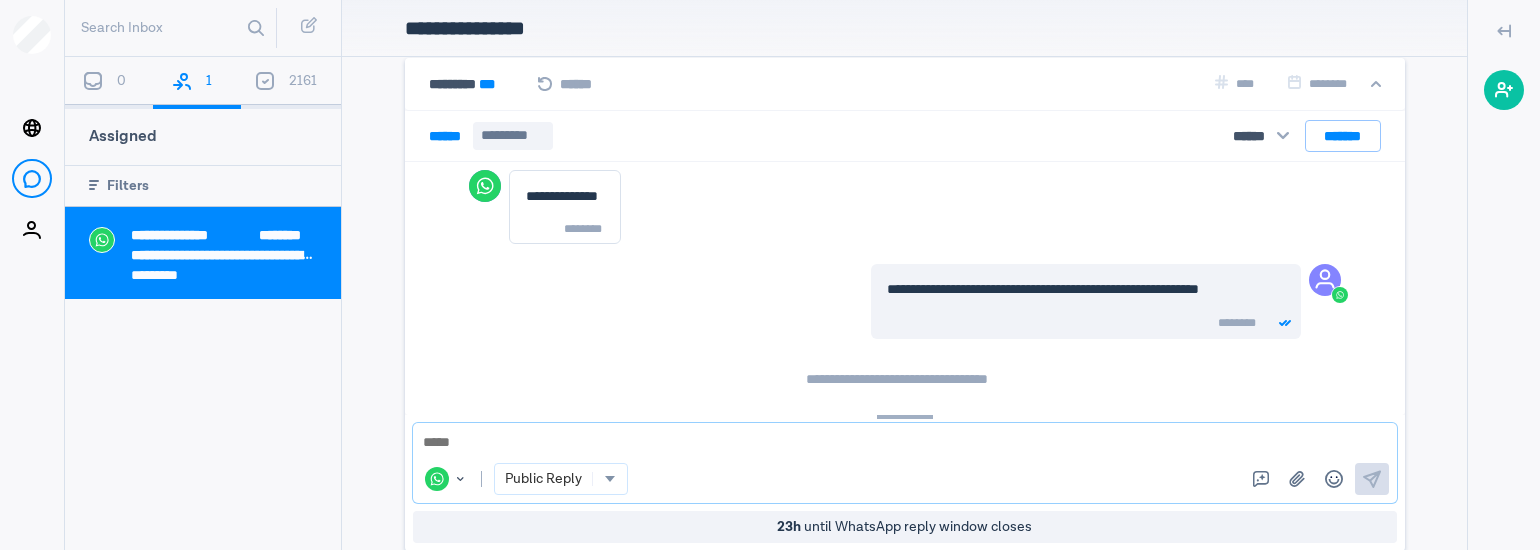 paste on "**********" 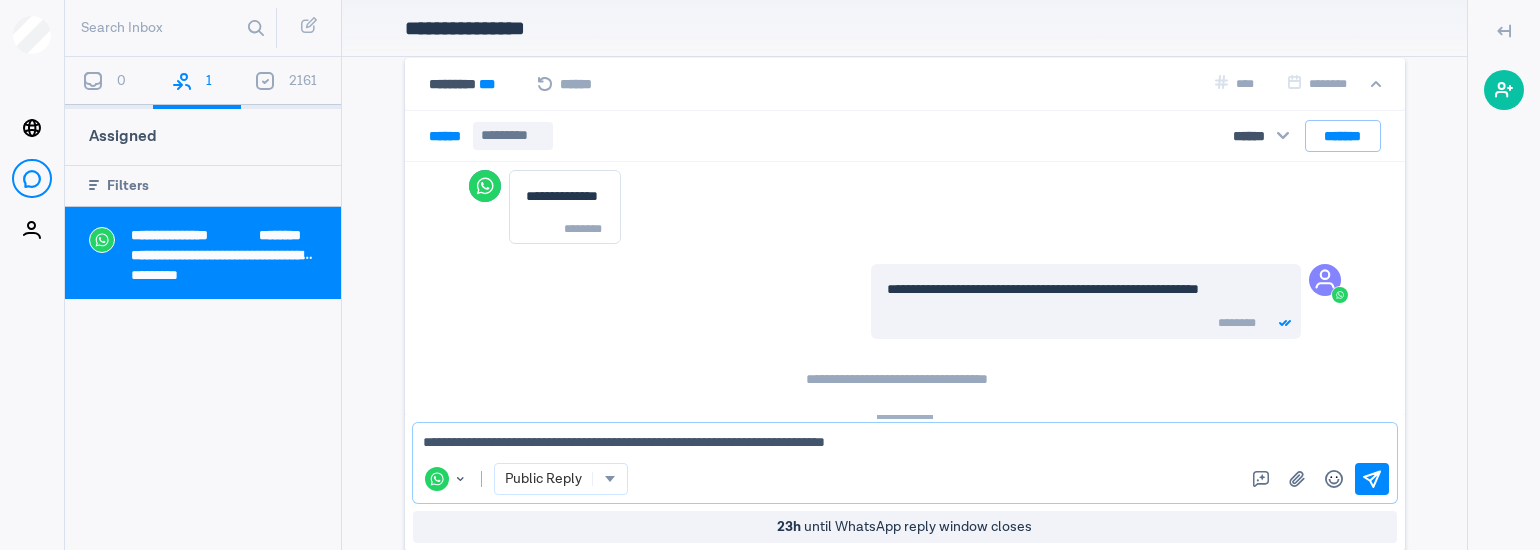 click on "**********" at bounding box center [905, 443] 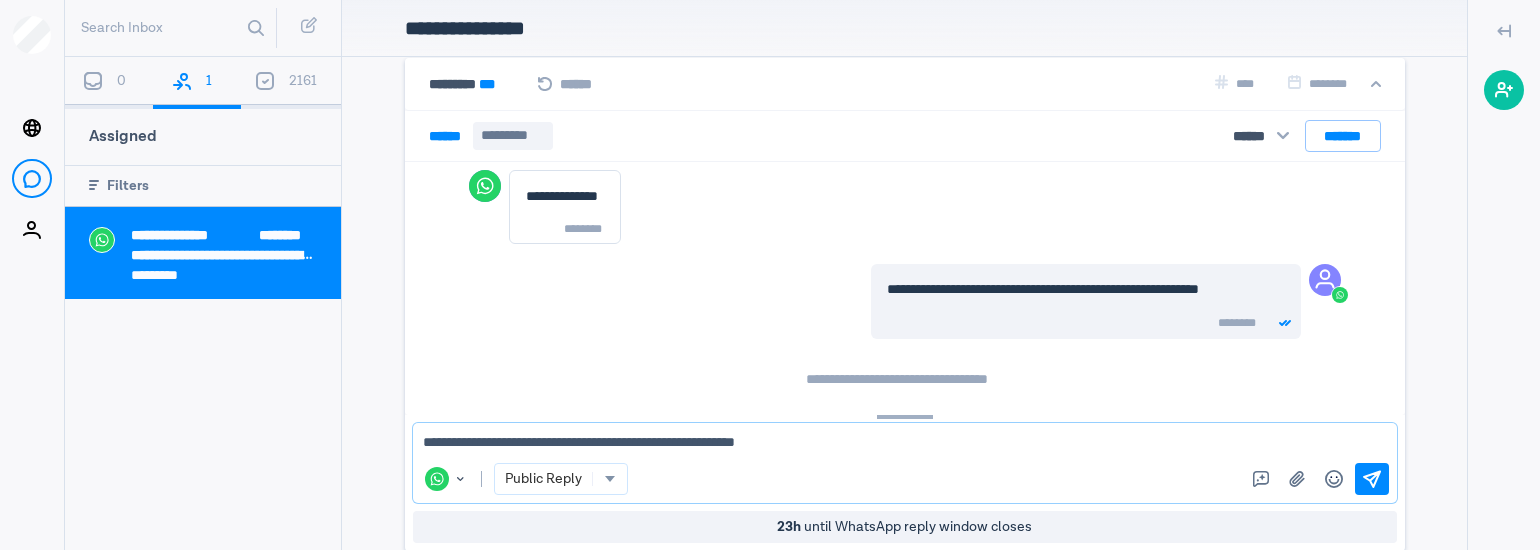 type on "**********" 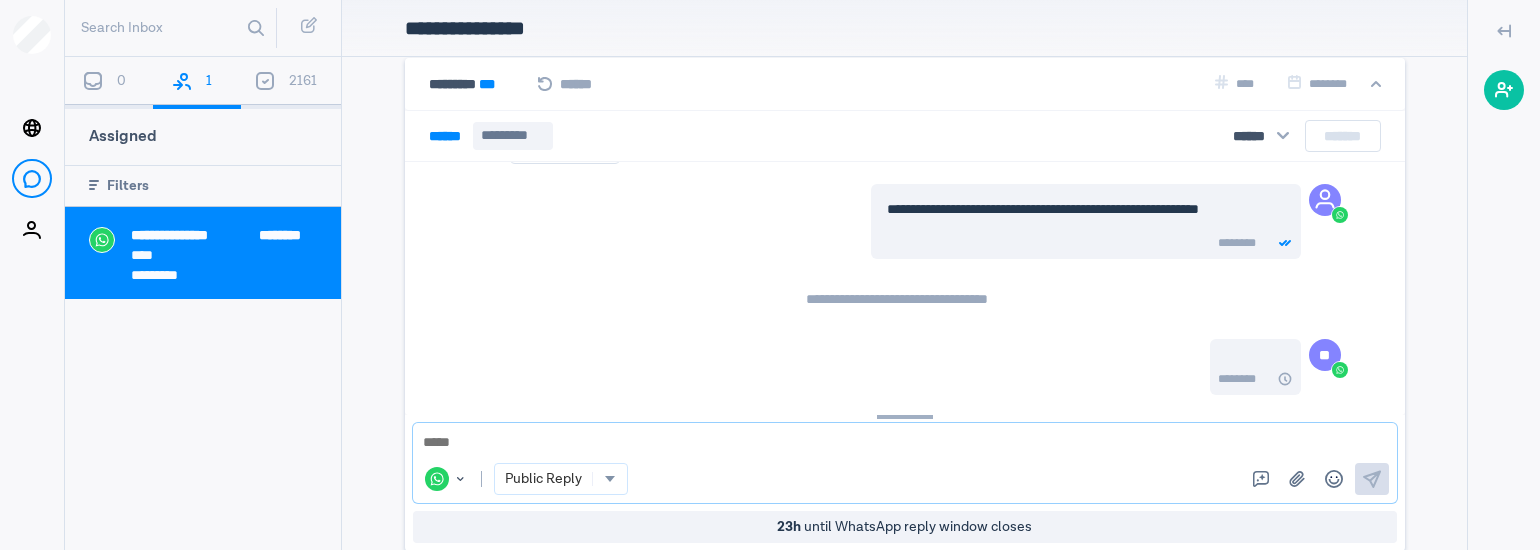scroll, scrollTop: 1883, scrollLeft: 0, axis: vertical 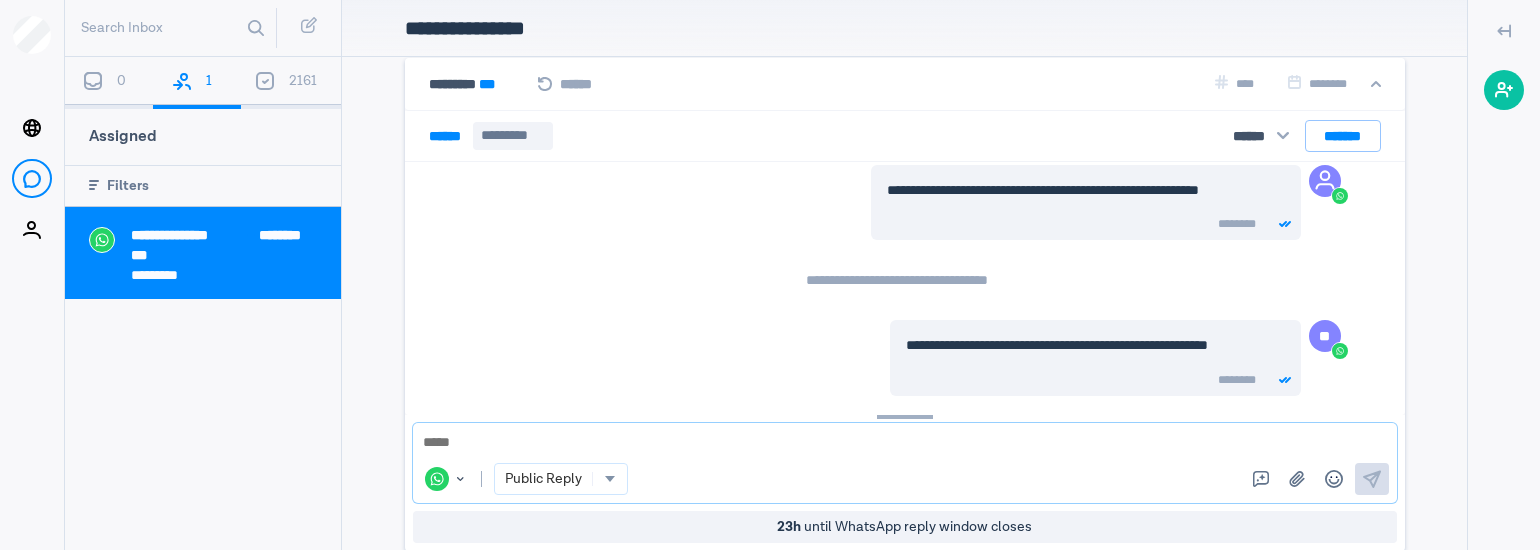 click at bounding box center (905, 443) 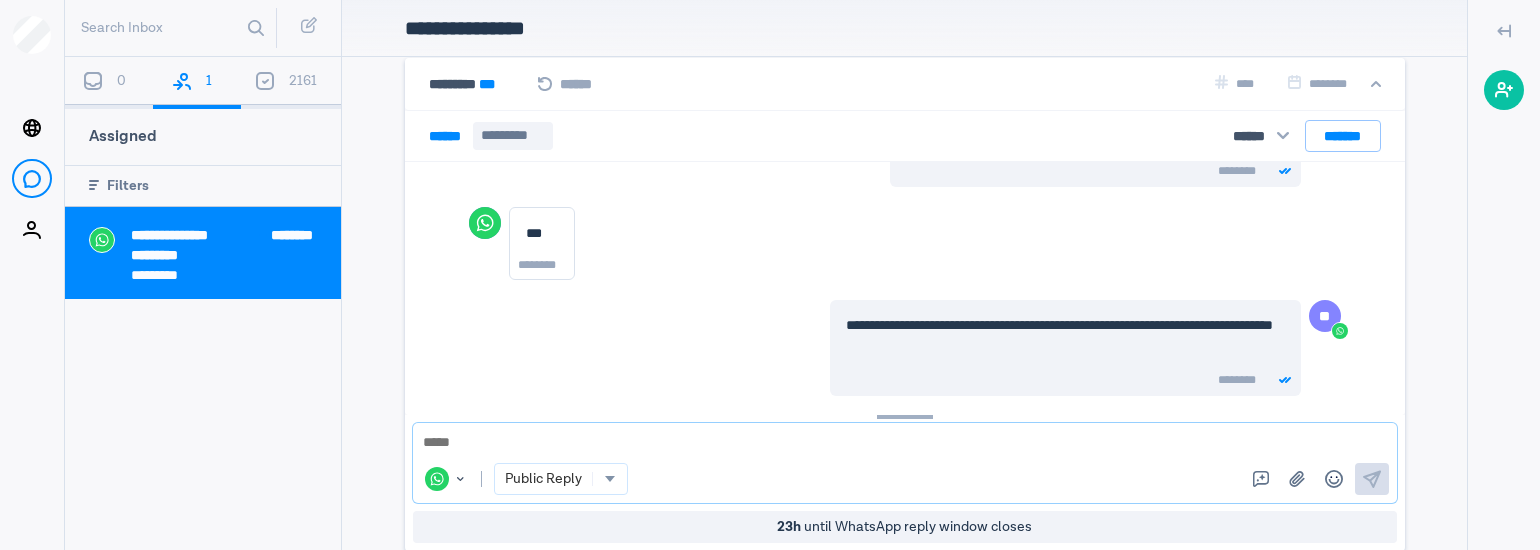 scroll, scrollTop: 2184, scrollLeft: 0, axis: vertical 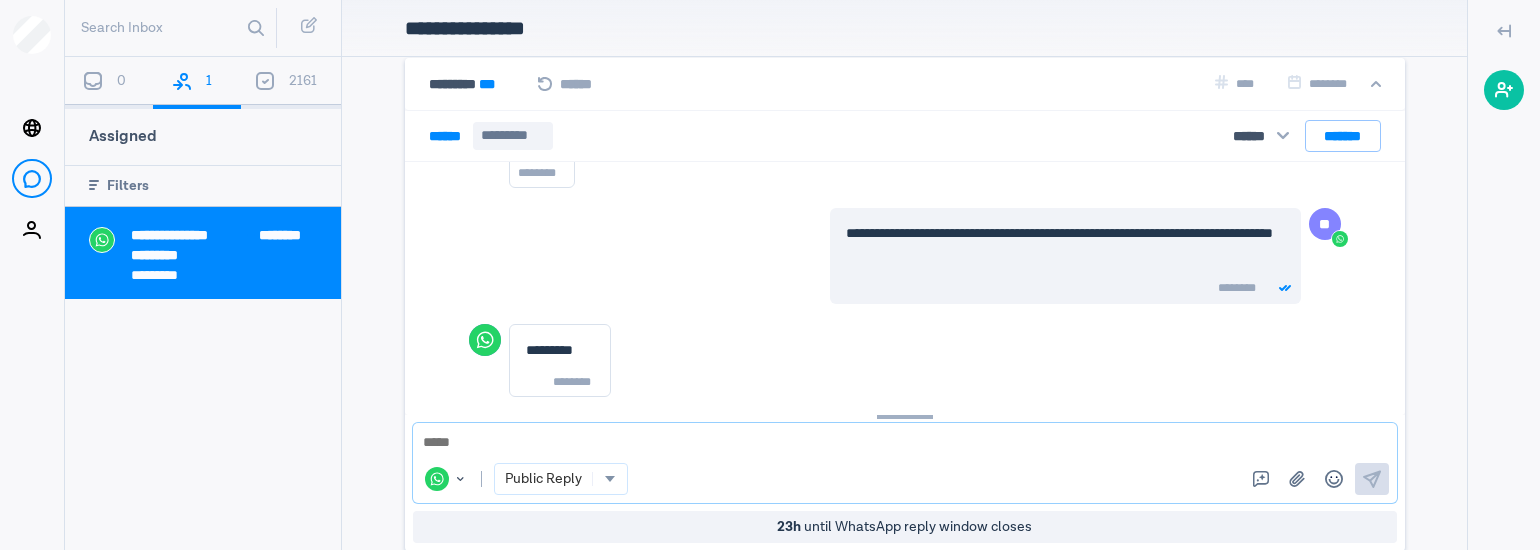 paste on "**********" 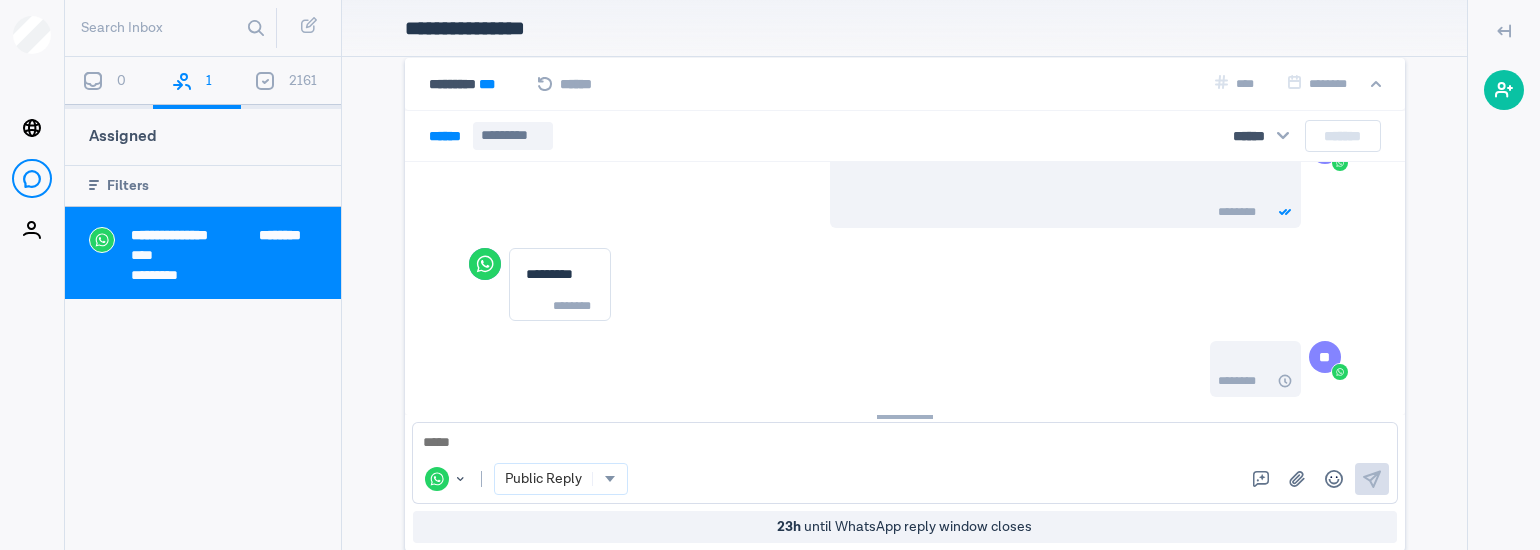 scroll, scrollTop: 2300, scrollLeft: 0, axis: vertical 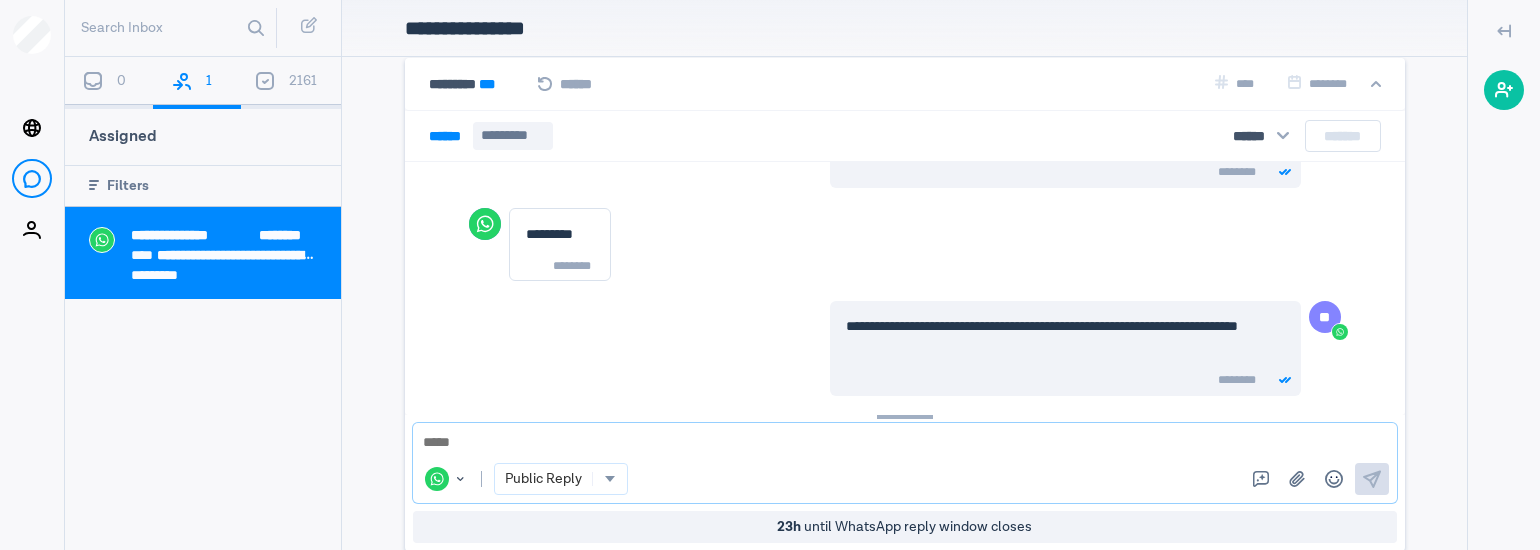 paste on "**********" 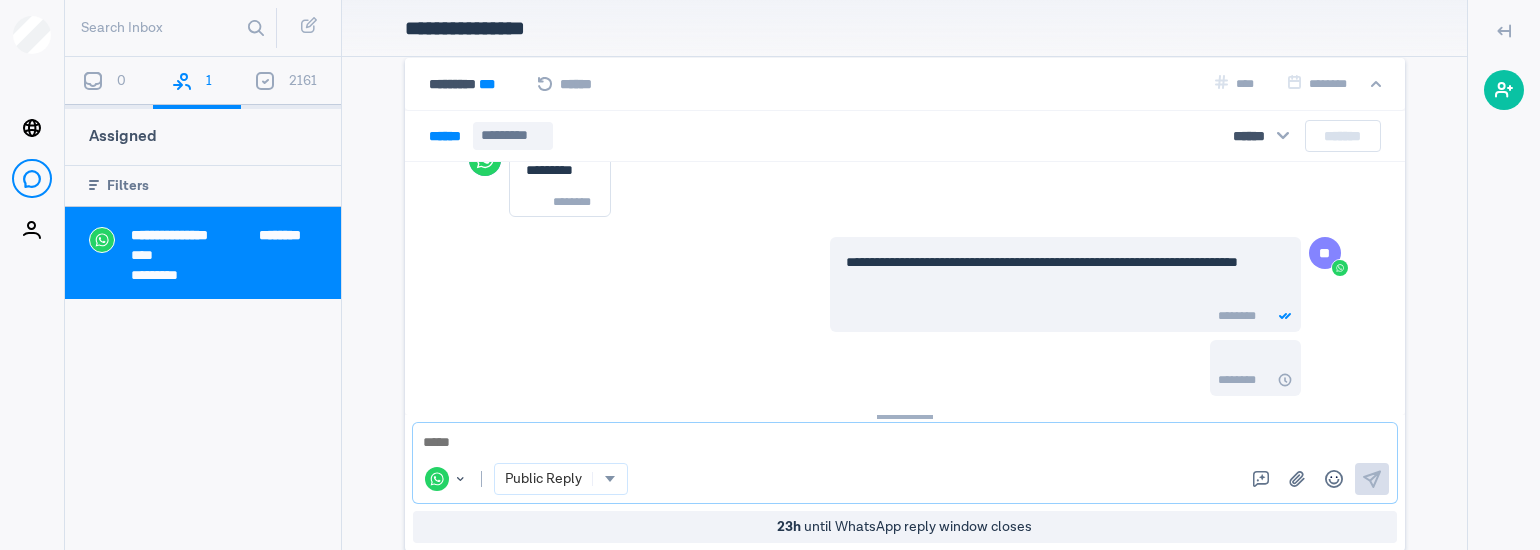 scroll, scrollTop: 2403, scrollLeft: 0, axis: vertical 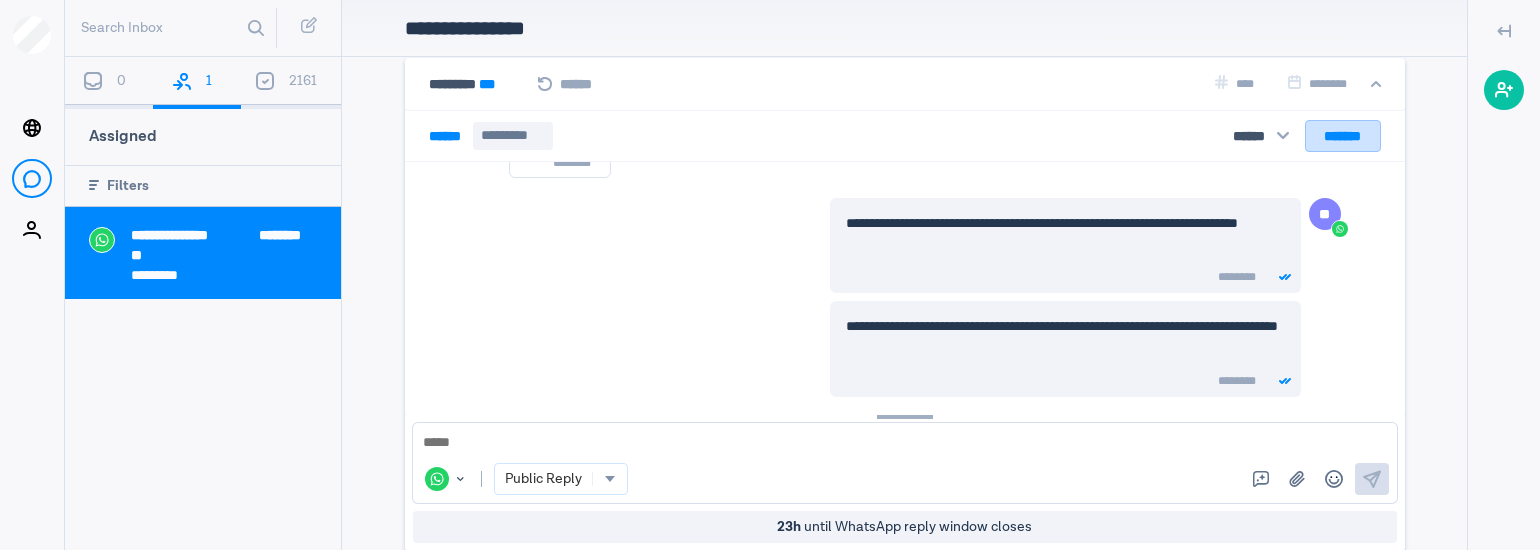 click on "*******" at bounding box center (1343, 136) 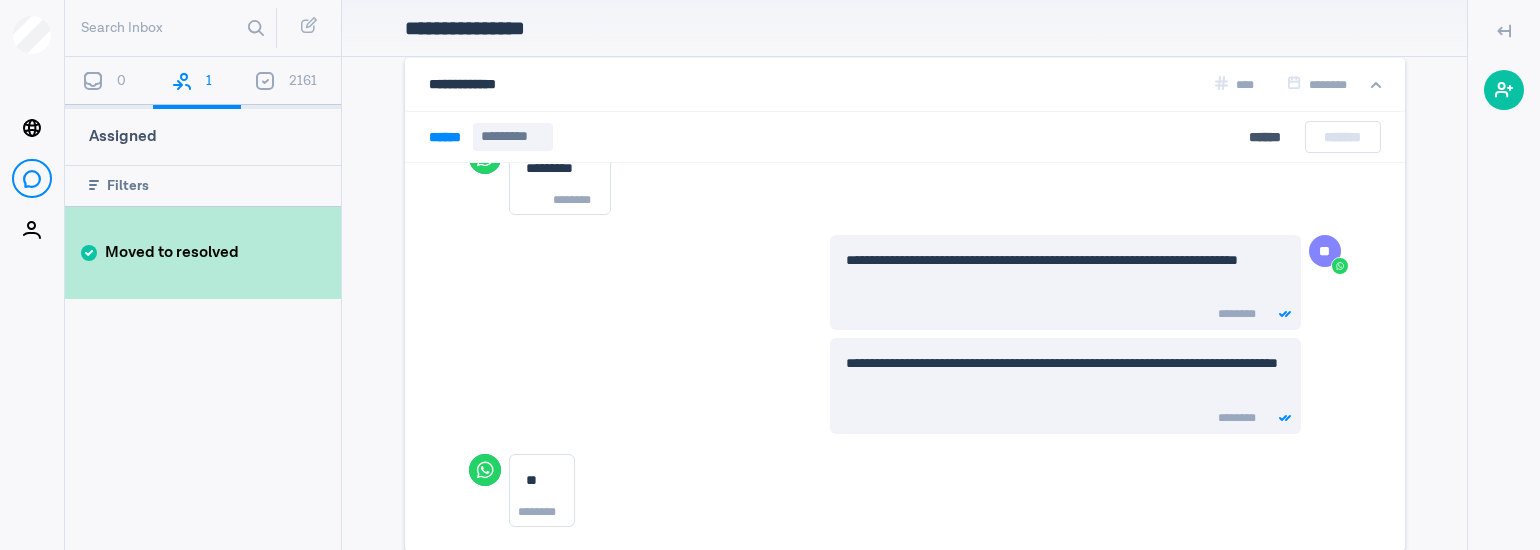 scroll, scrollTop: 2361, scrollLeft: 0, axis: vertical 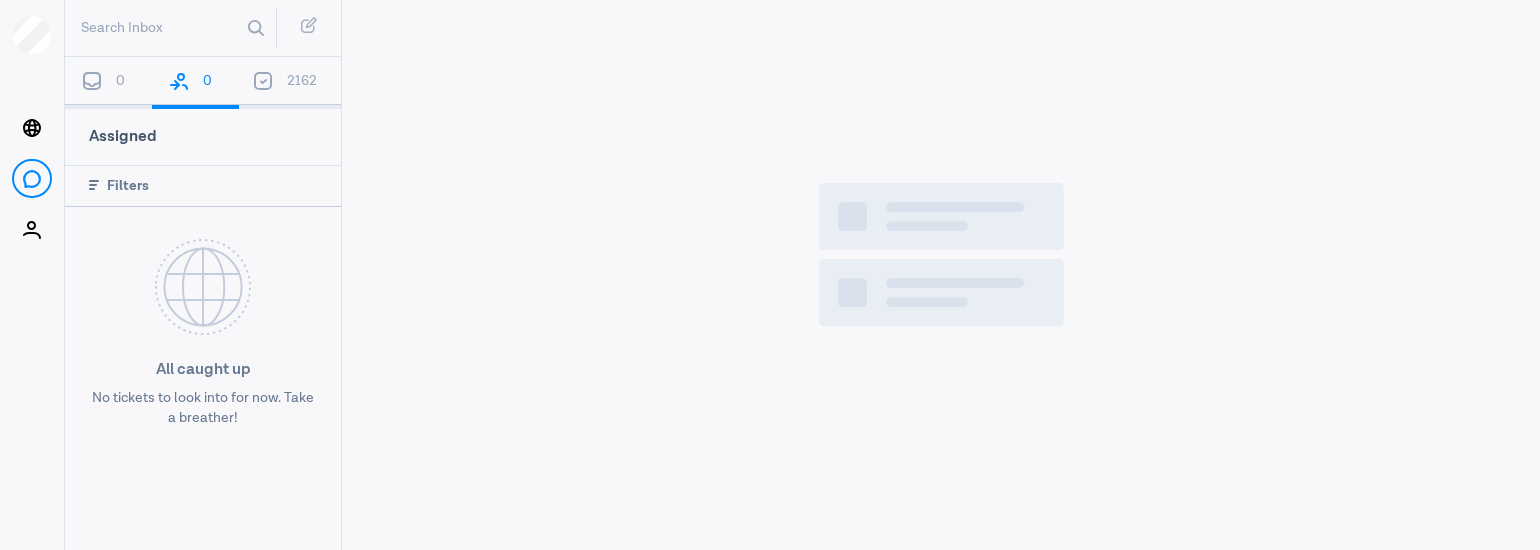 click on "0" at bounding box center (120, 81) 